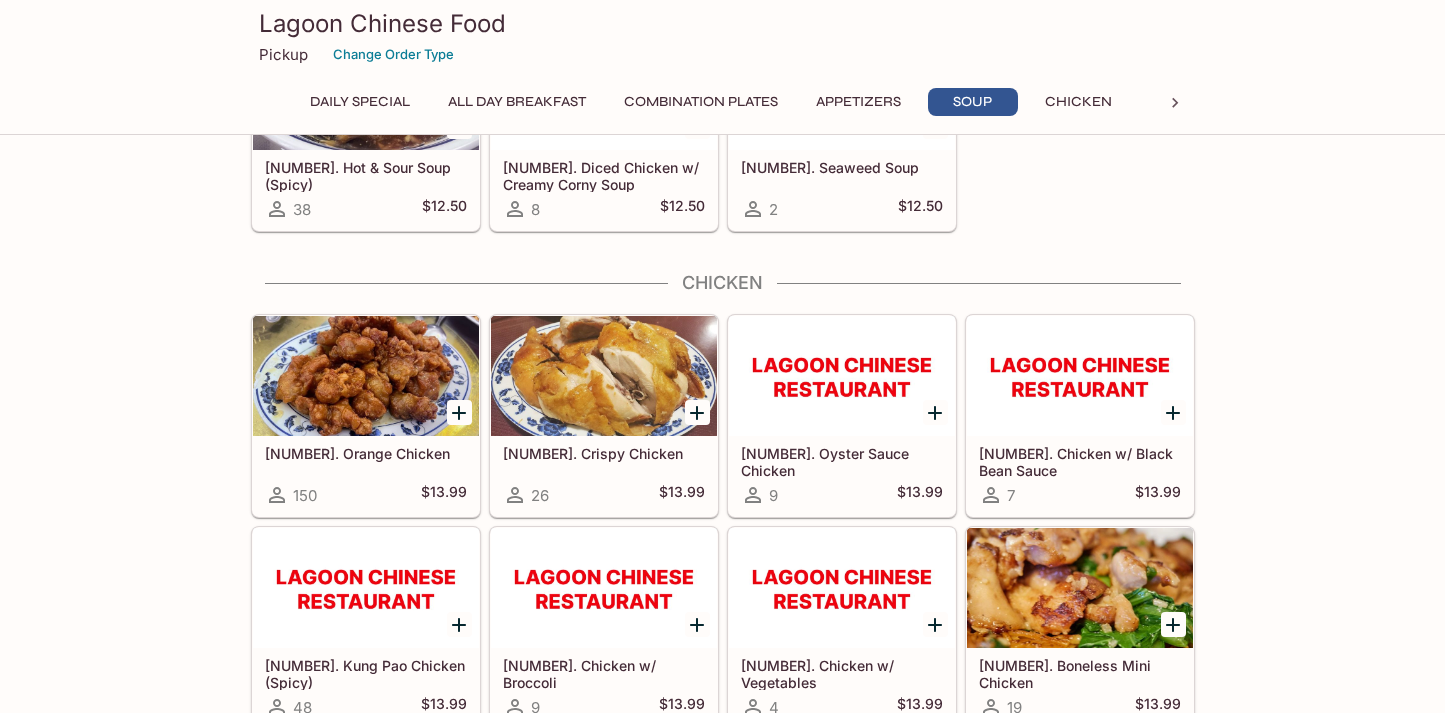 scroll, scrollTop: 1972, scrollLeft: 0, axis: vertical 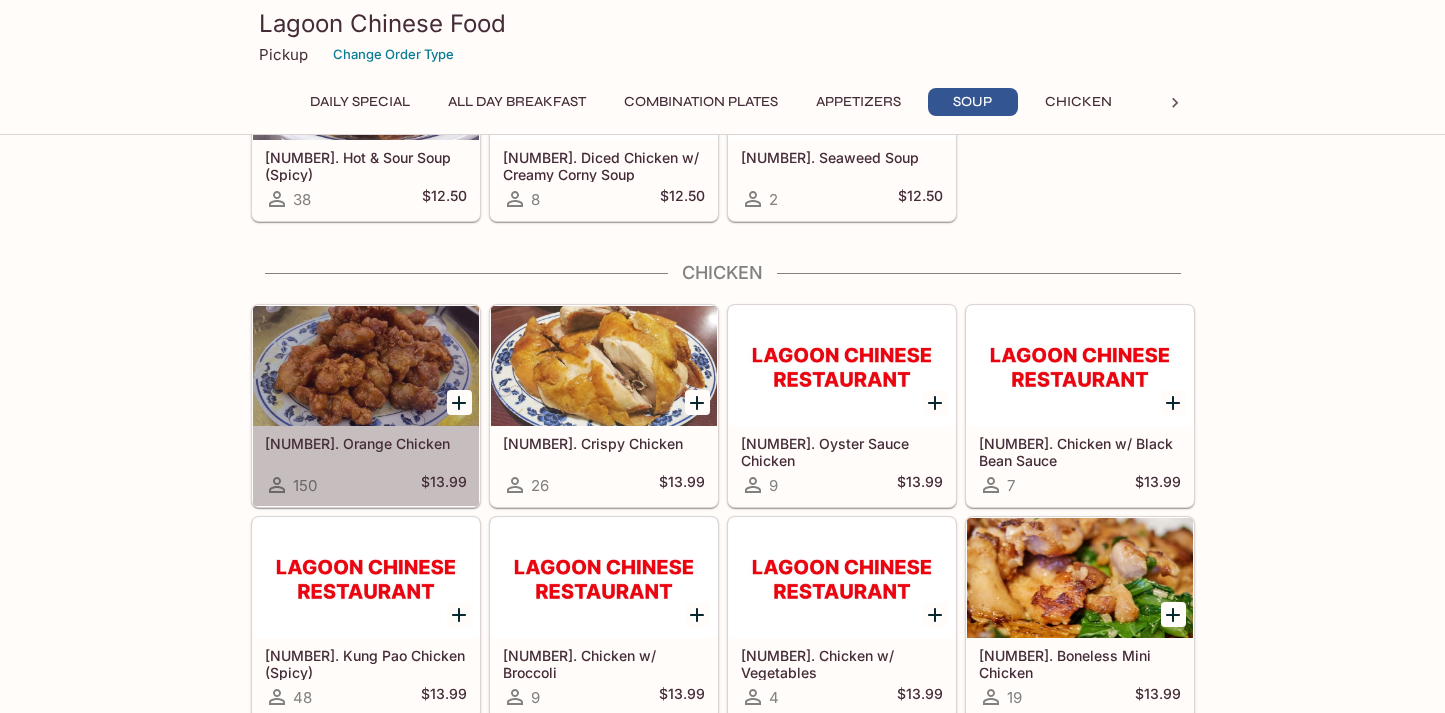 click at bounding box center [366, 366] 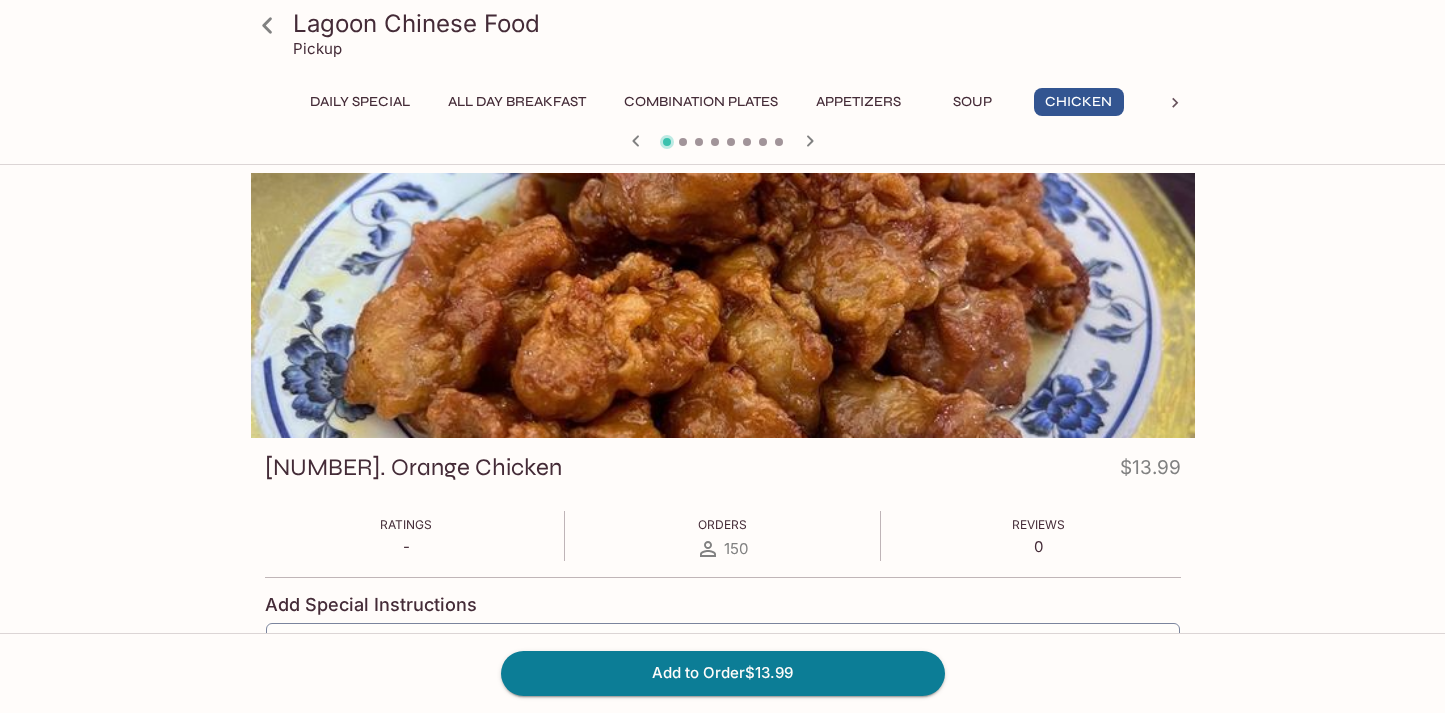 scroll, scrollTop: 0, scrollLeft: 0, axis: both 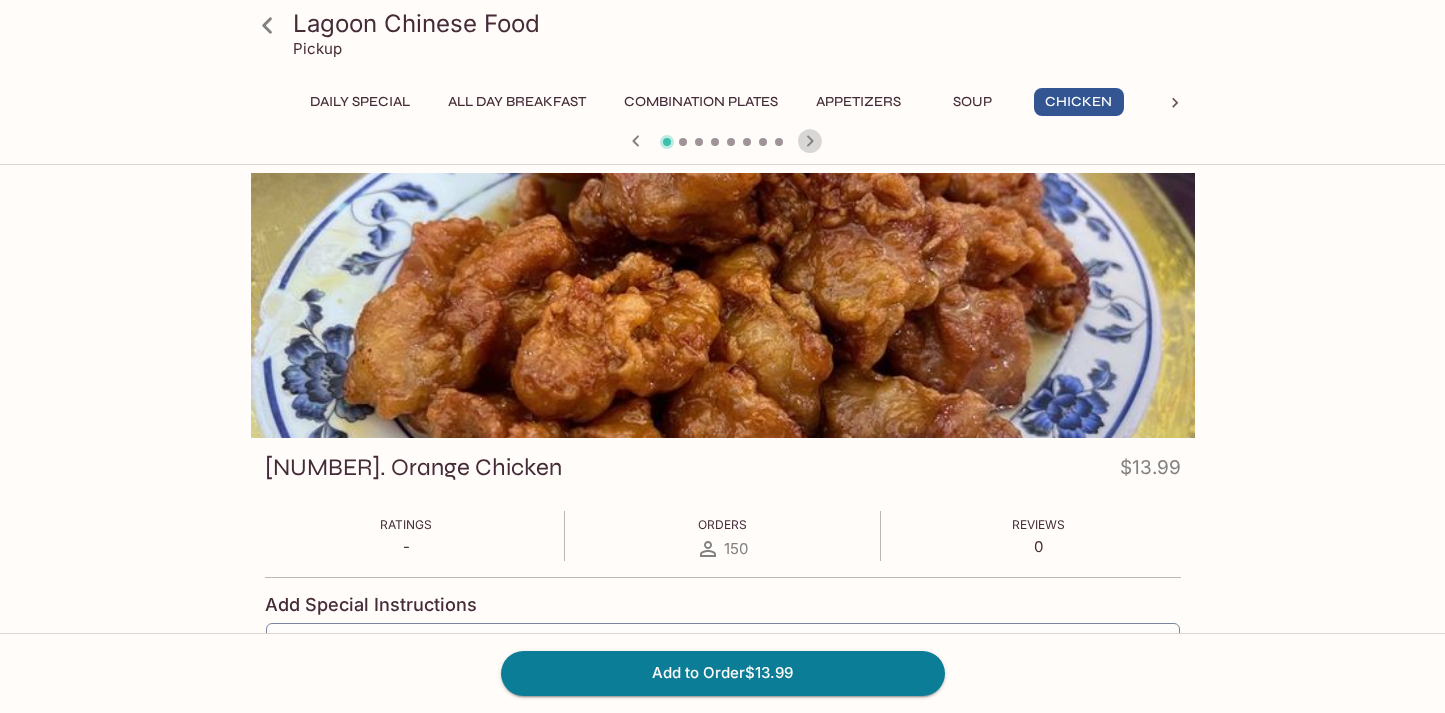click 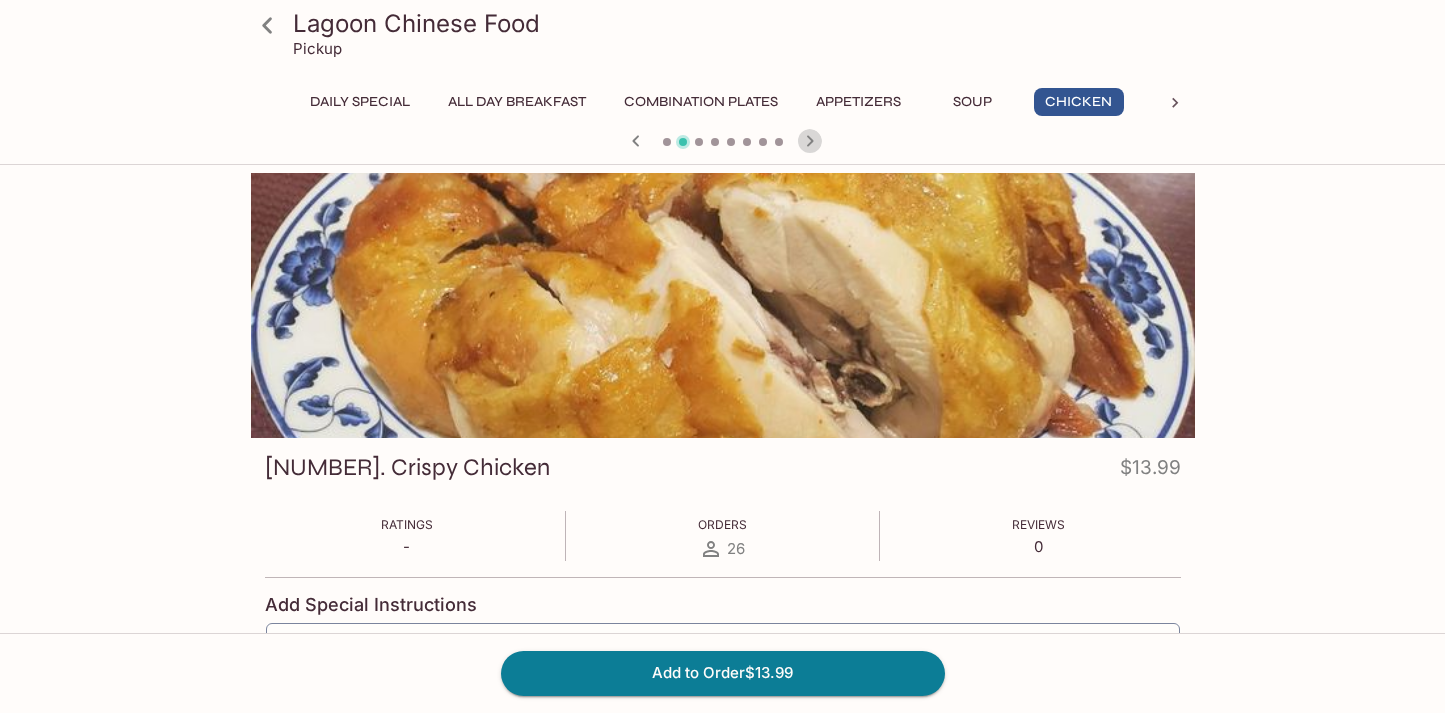 click 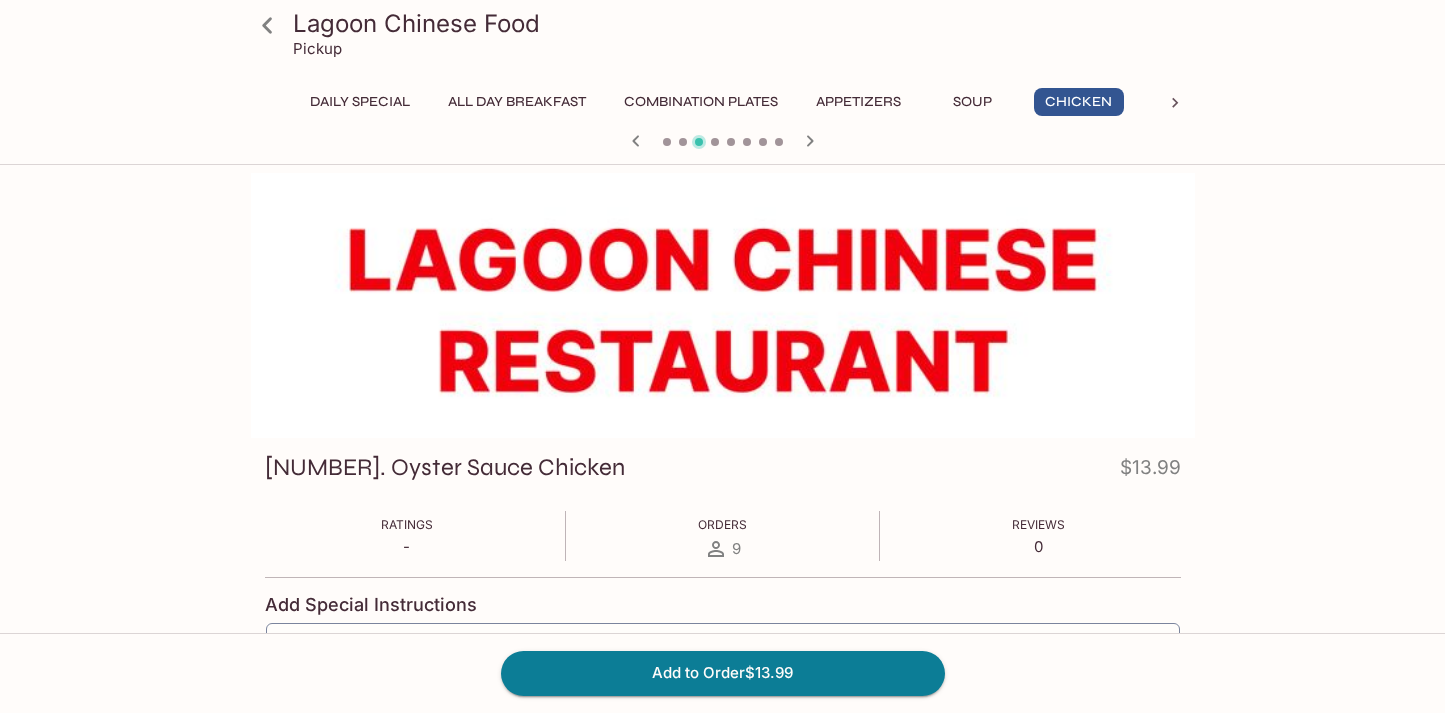 click 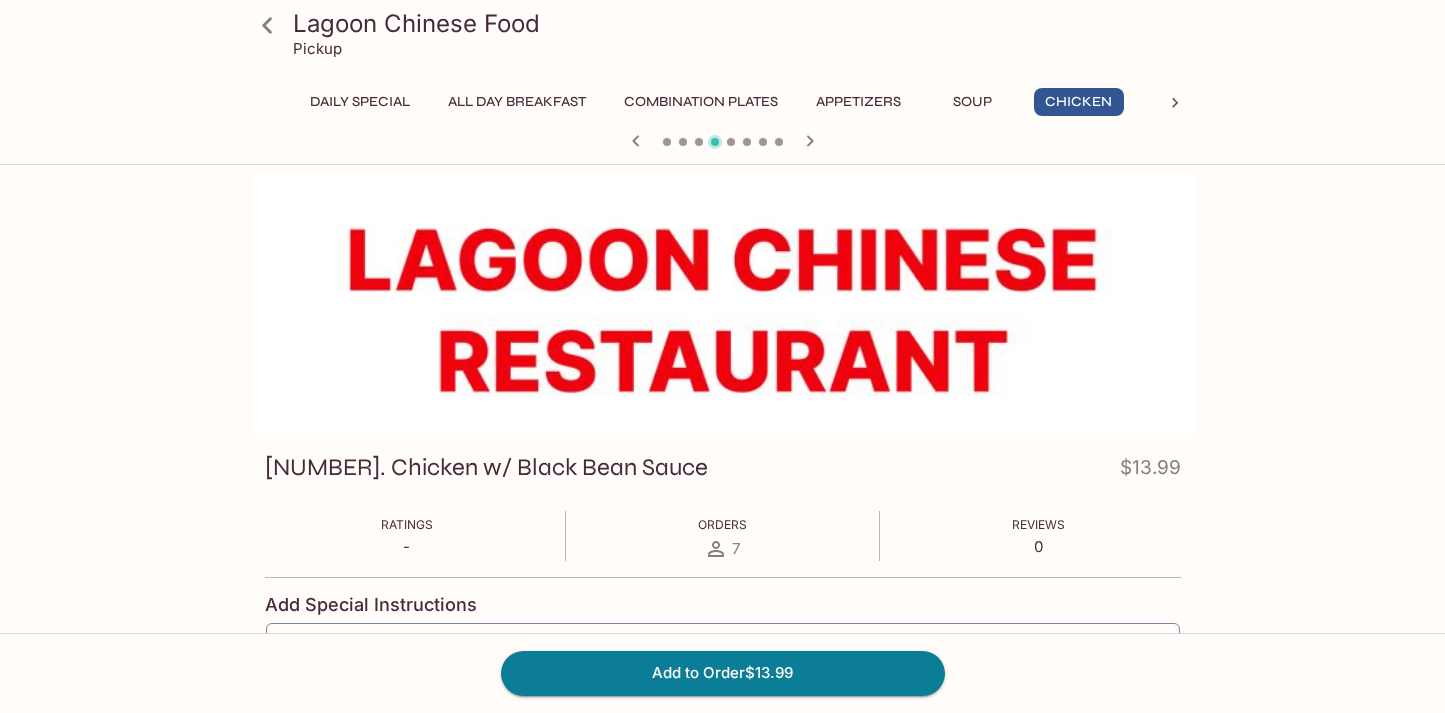scroll, scrollTop: 3, scrollLeft: 0, axis: vertical 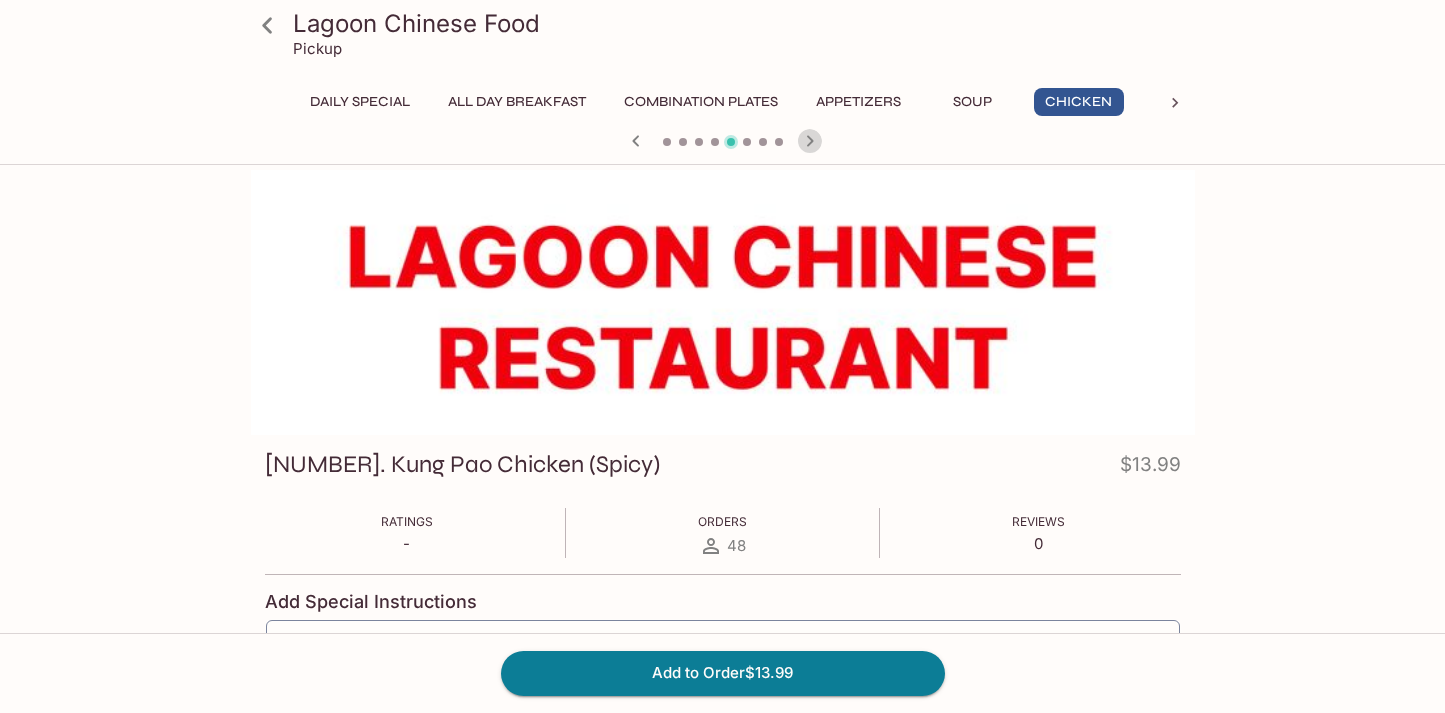 click 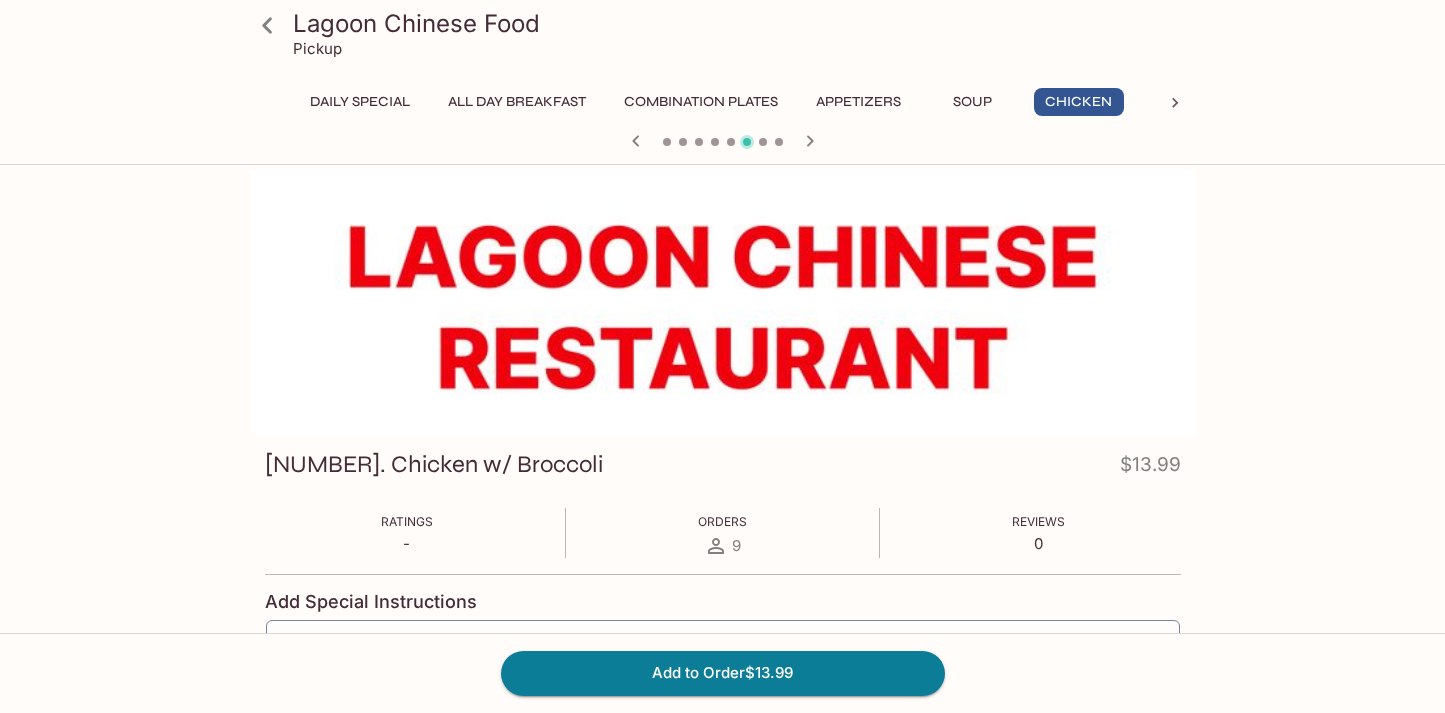 click 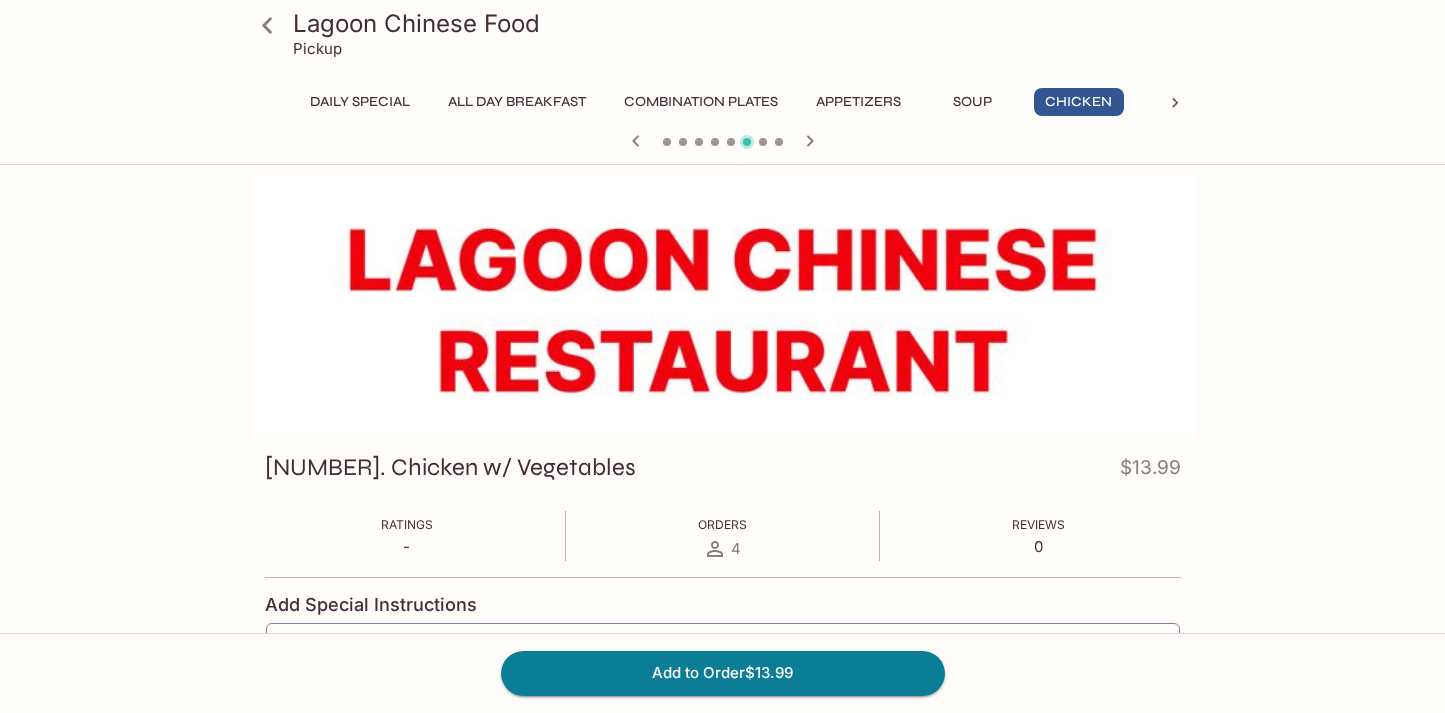 scroll, scrollTop: 6, scrollLeft: 0, axis: vertical 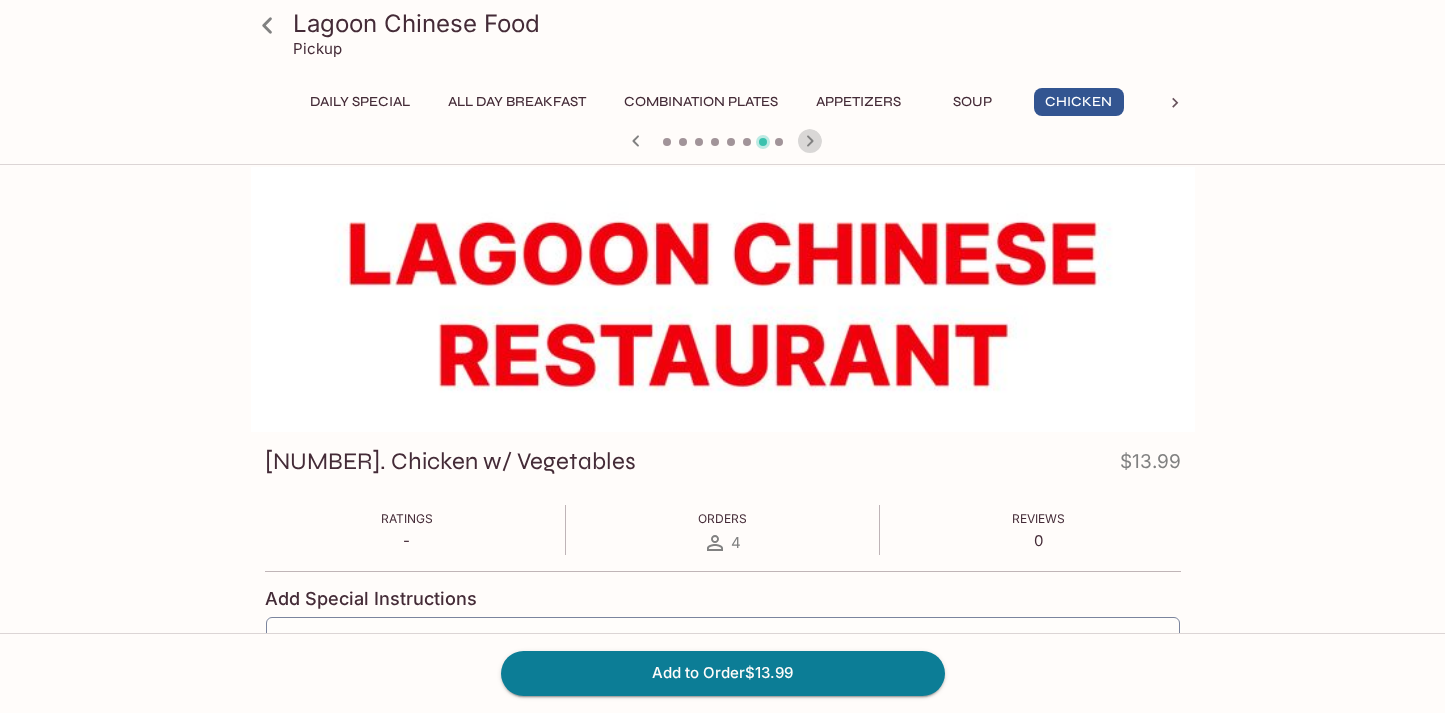 click 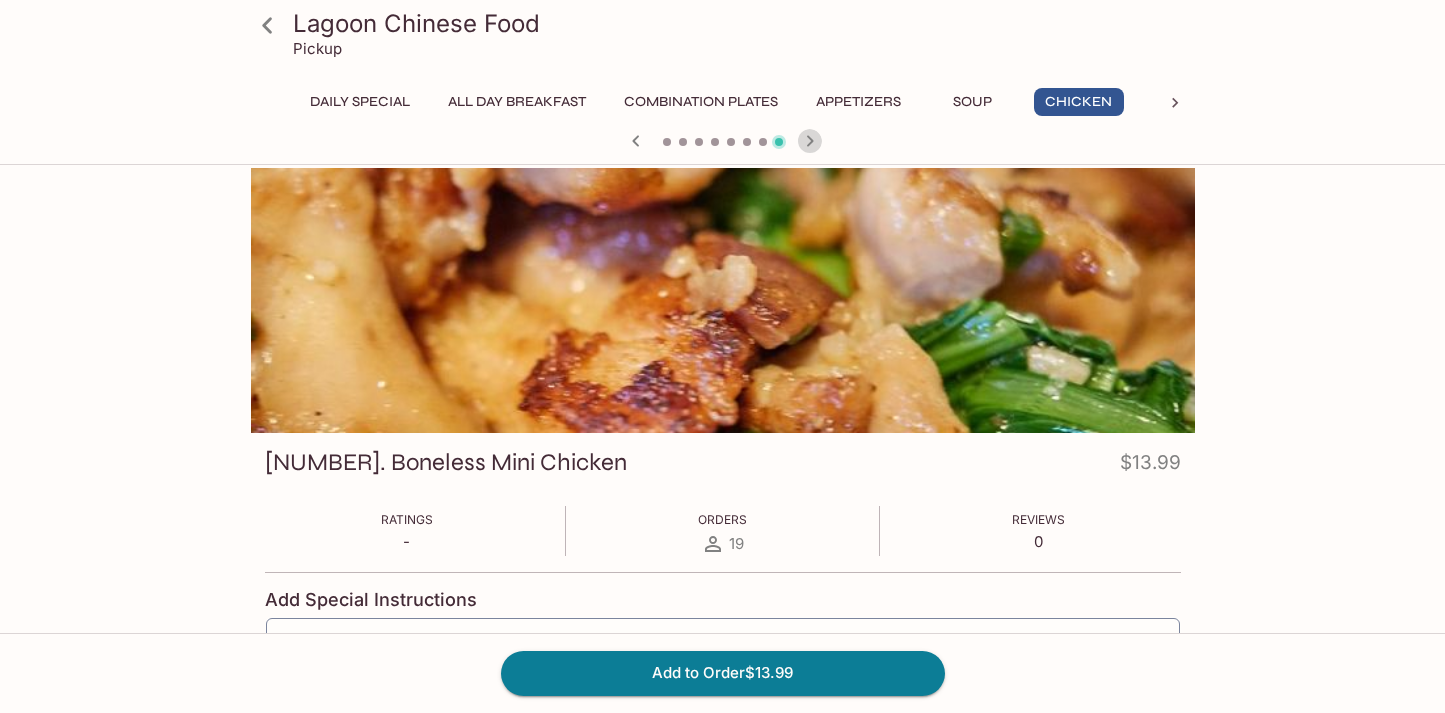 click 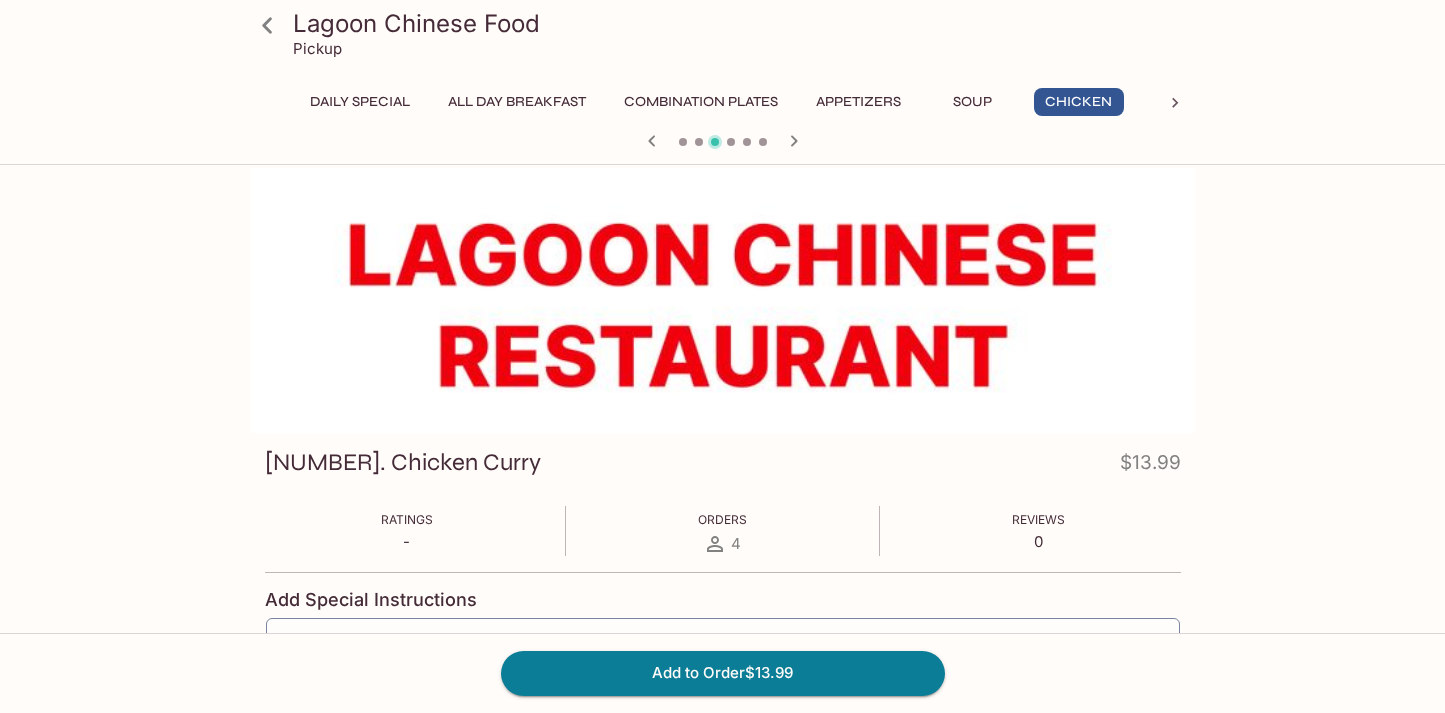 click at bounding box center [723, 143] 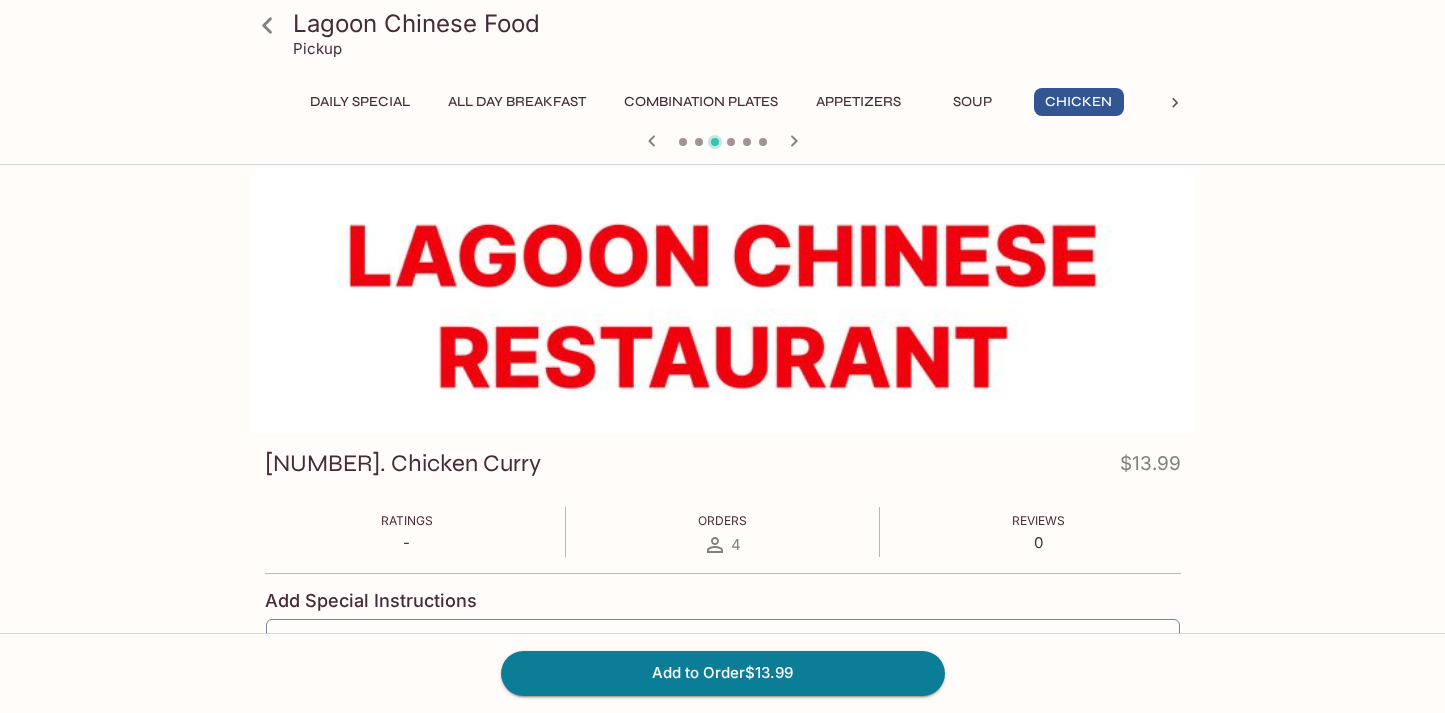 click at bounding box center (723, 143) 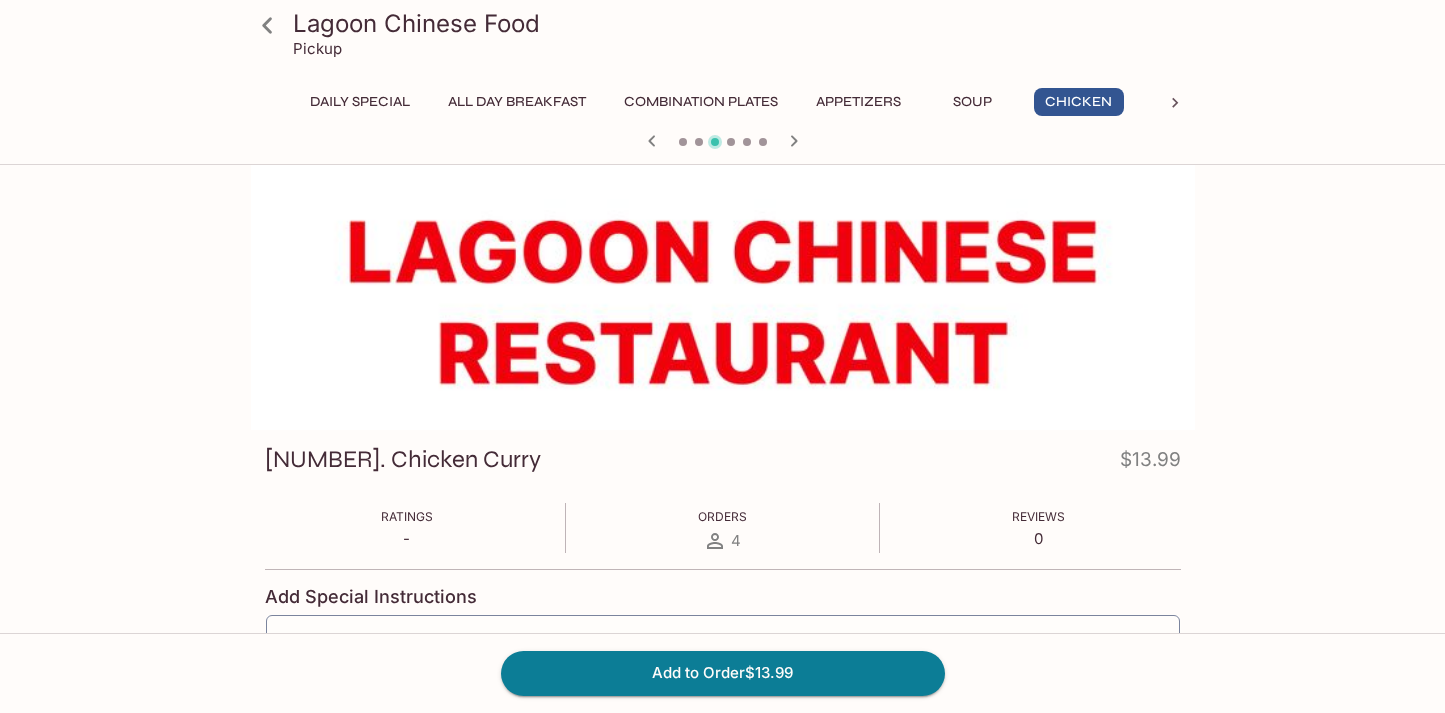 click at bounding box center (683, 142) 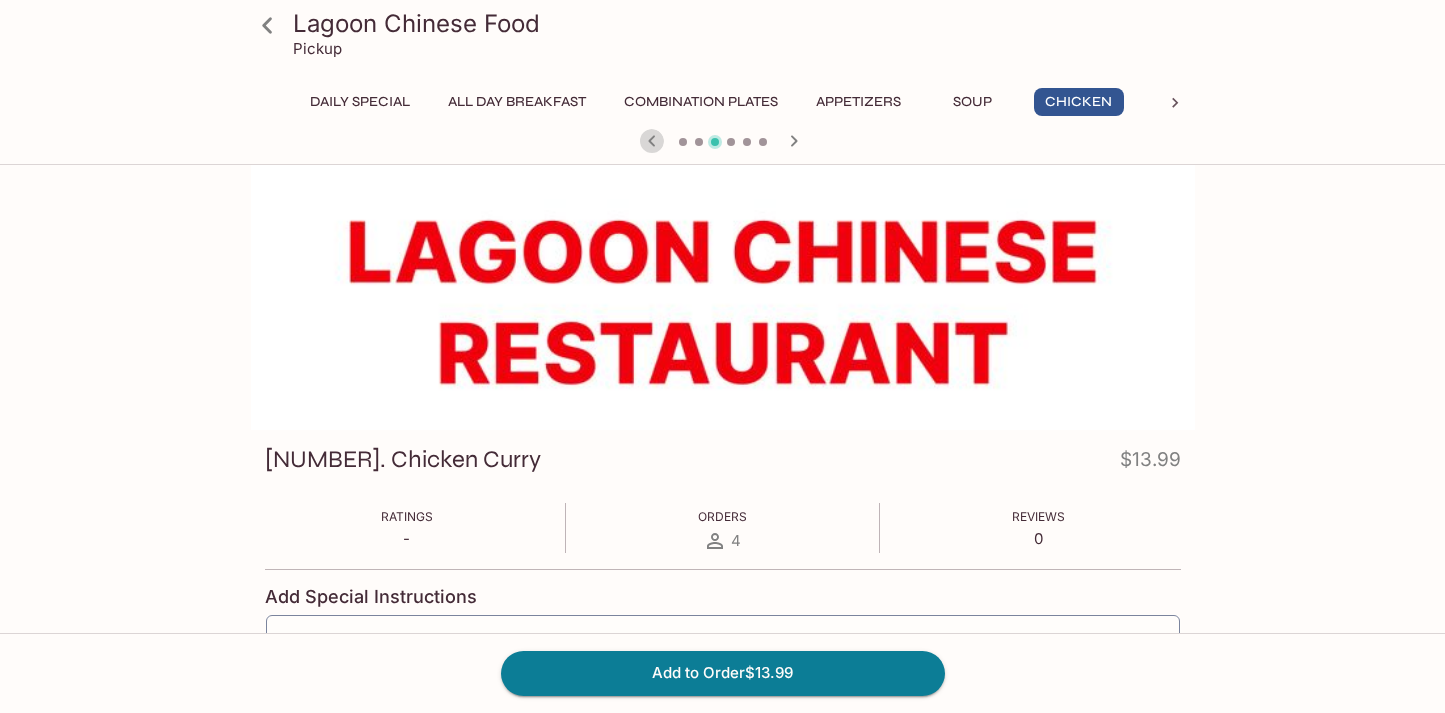 click 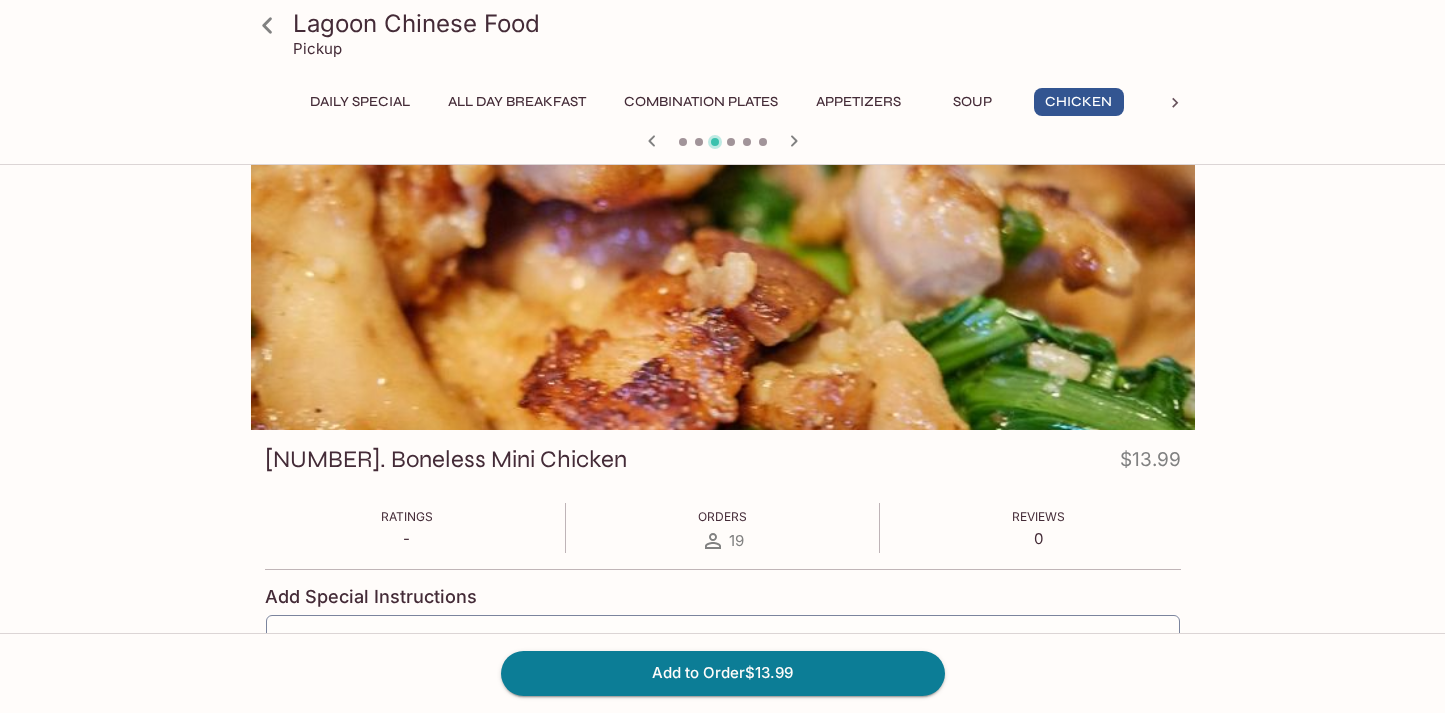 scroll, scrollTop: 9, scrollLeft: 0, axis: vertical 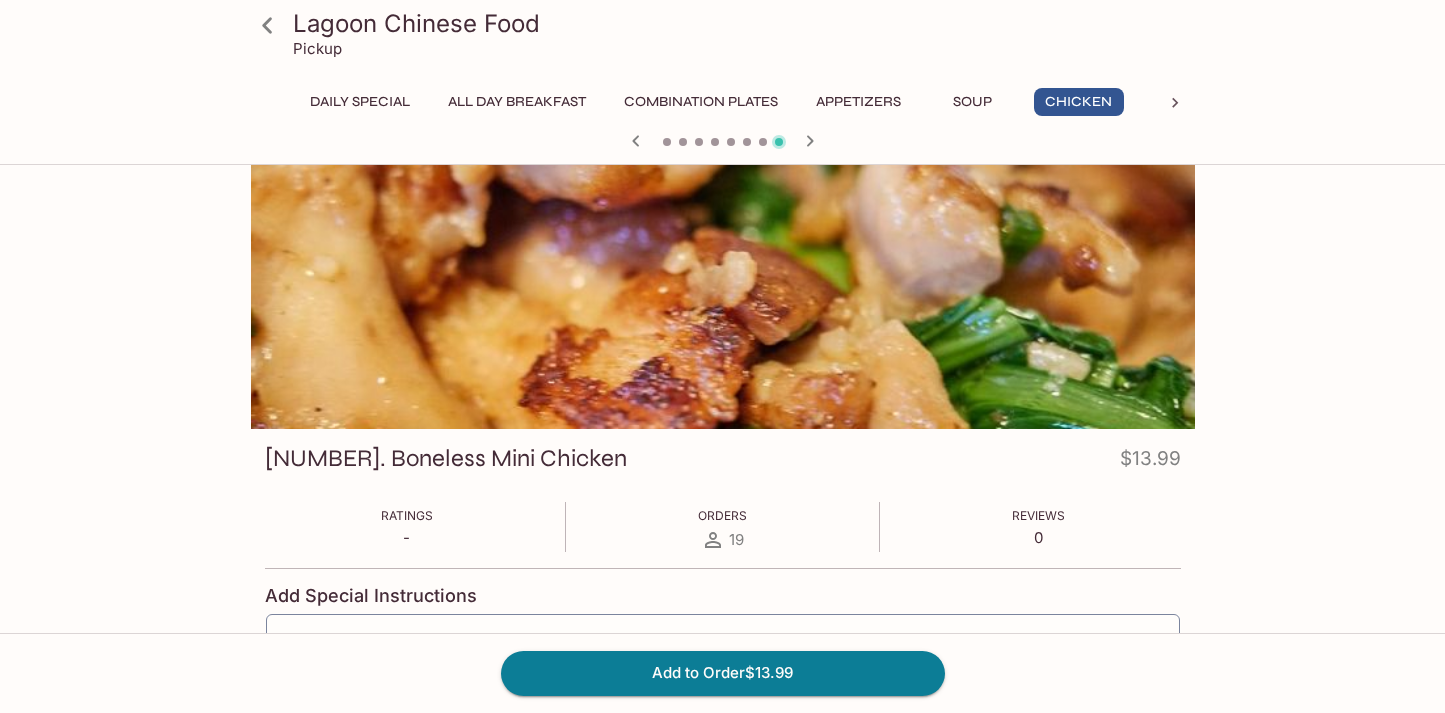 click at bounding box center (723, 143) 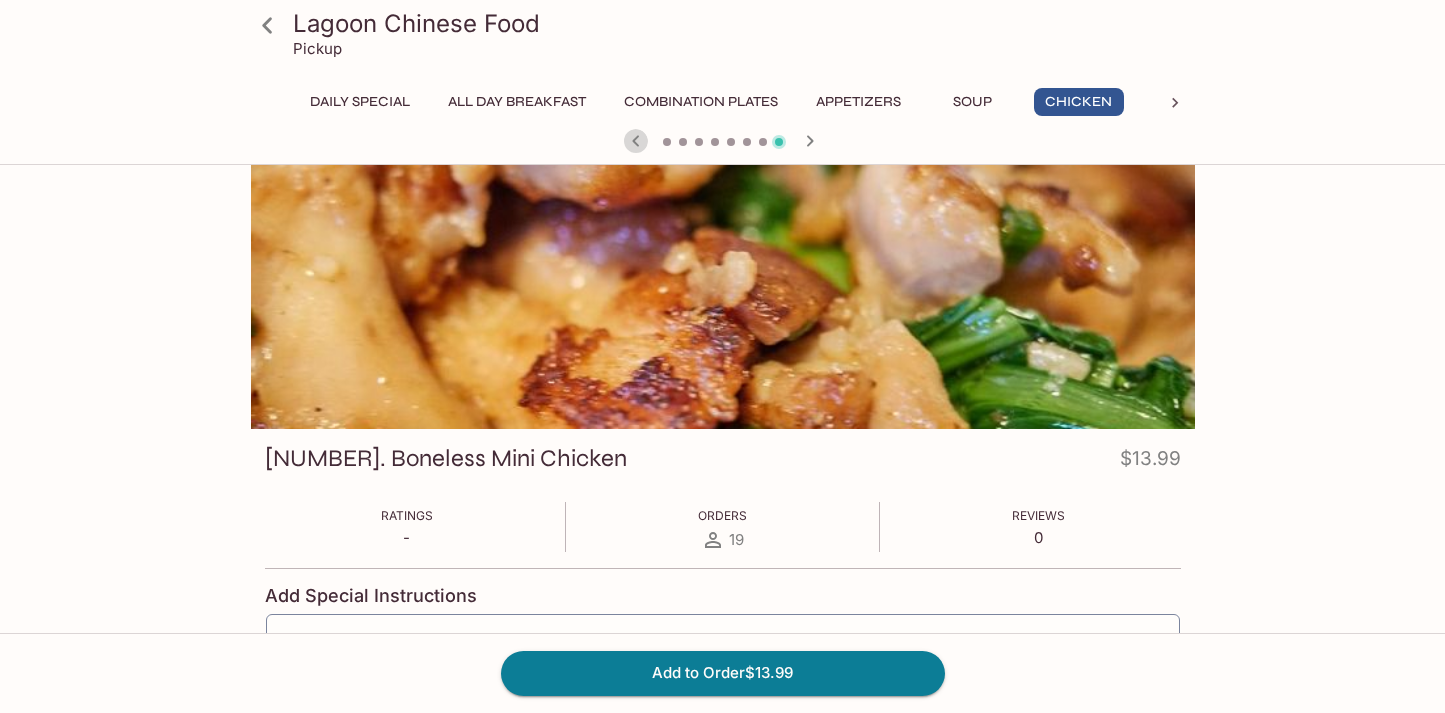click 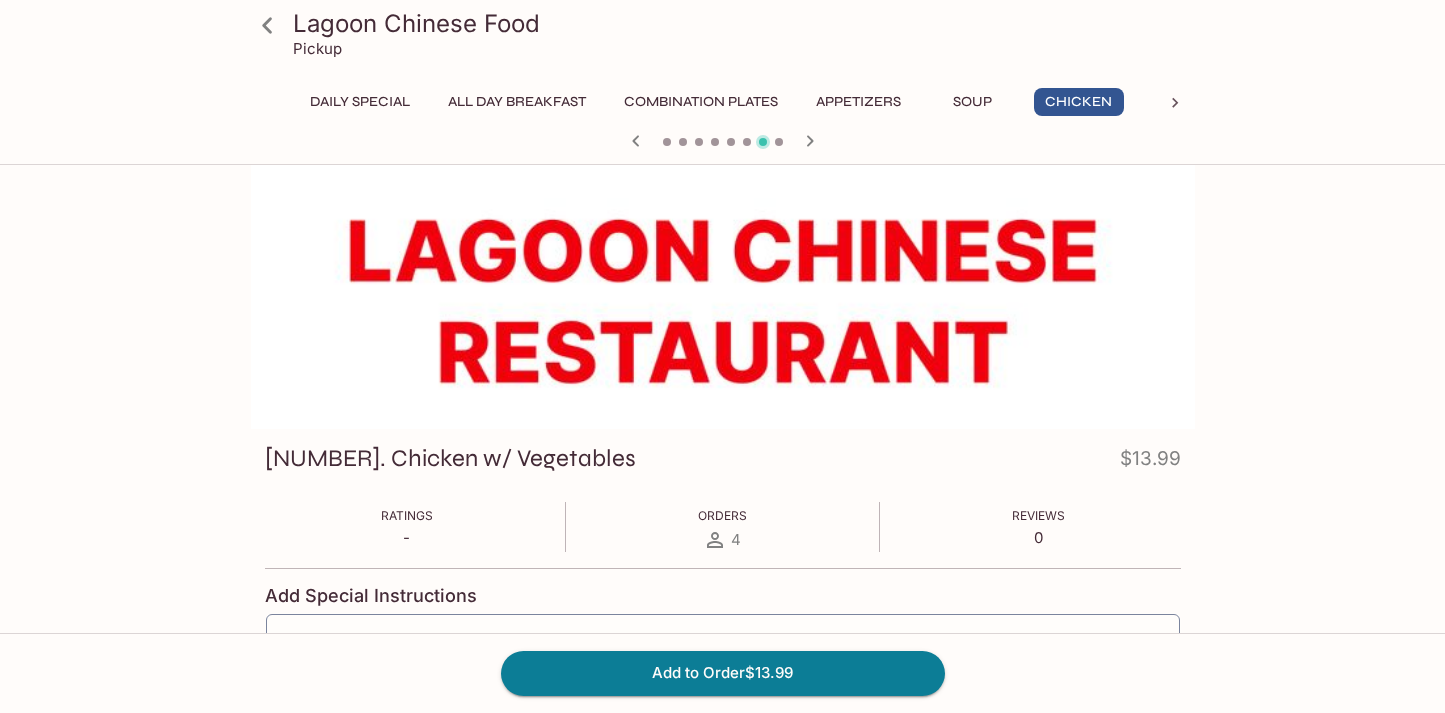 click 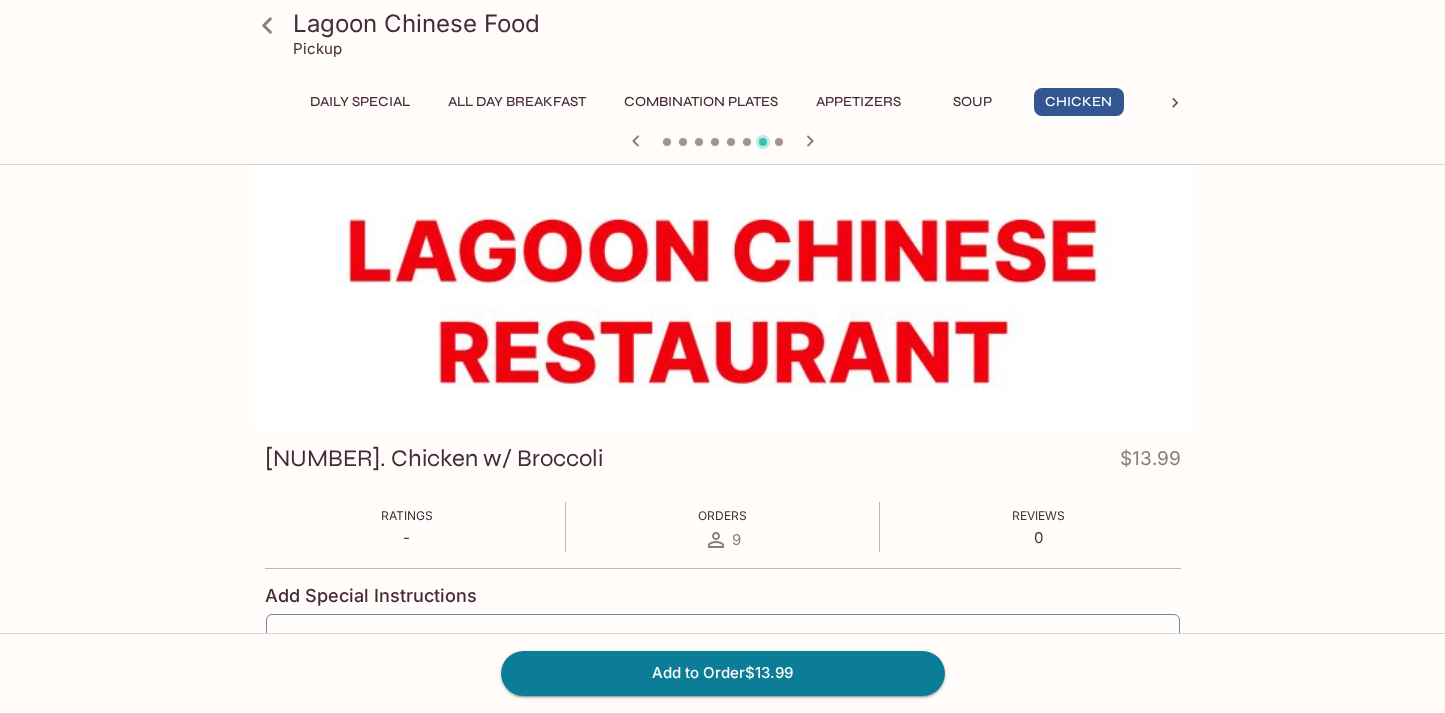 scroll, scrollTop: 10, scrollLeft: 0, axis: vertical 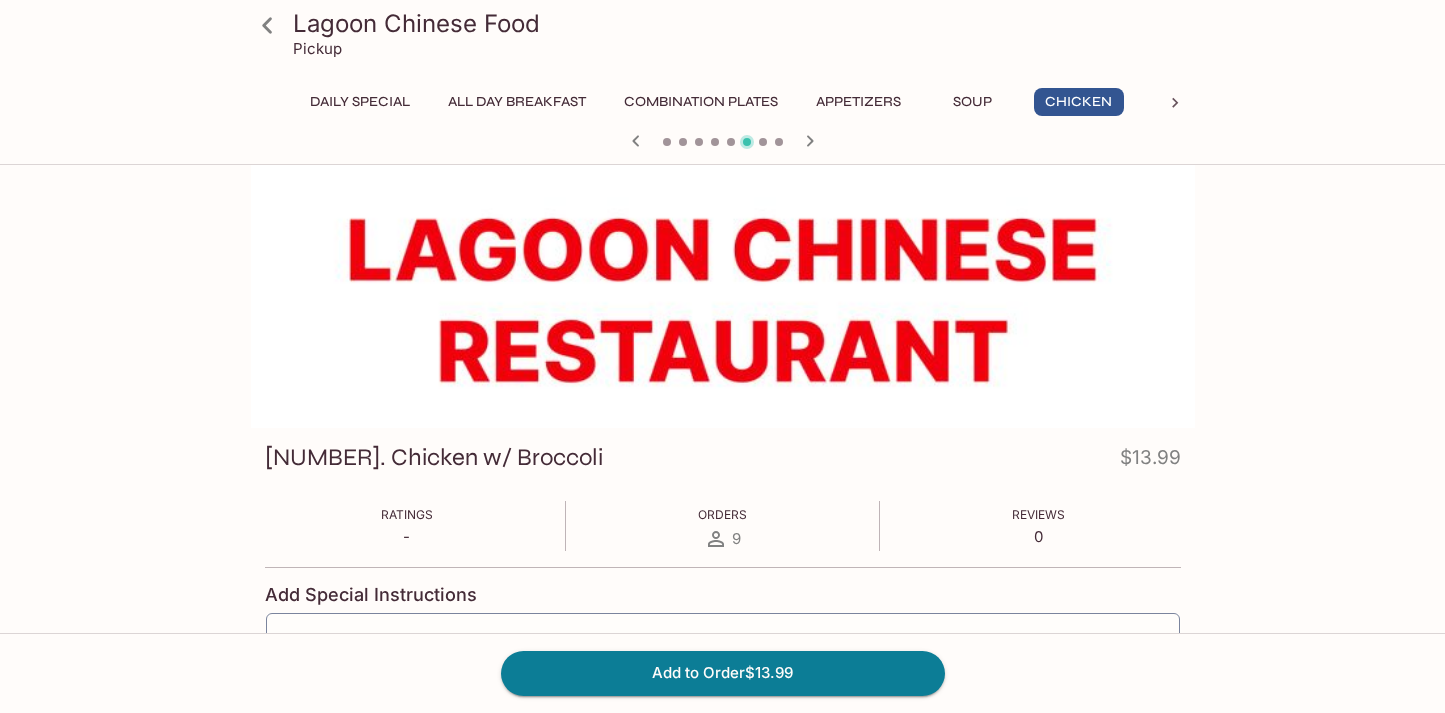 click 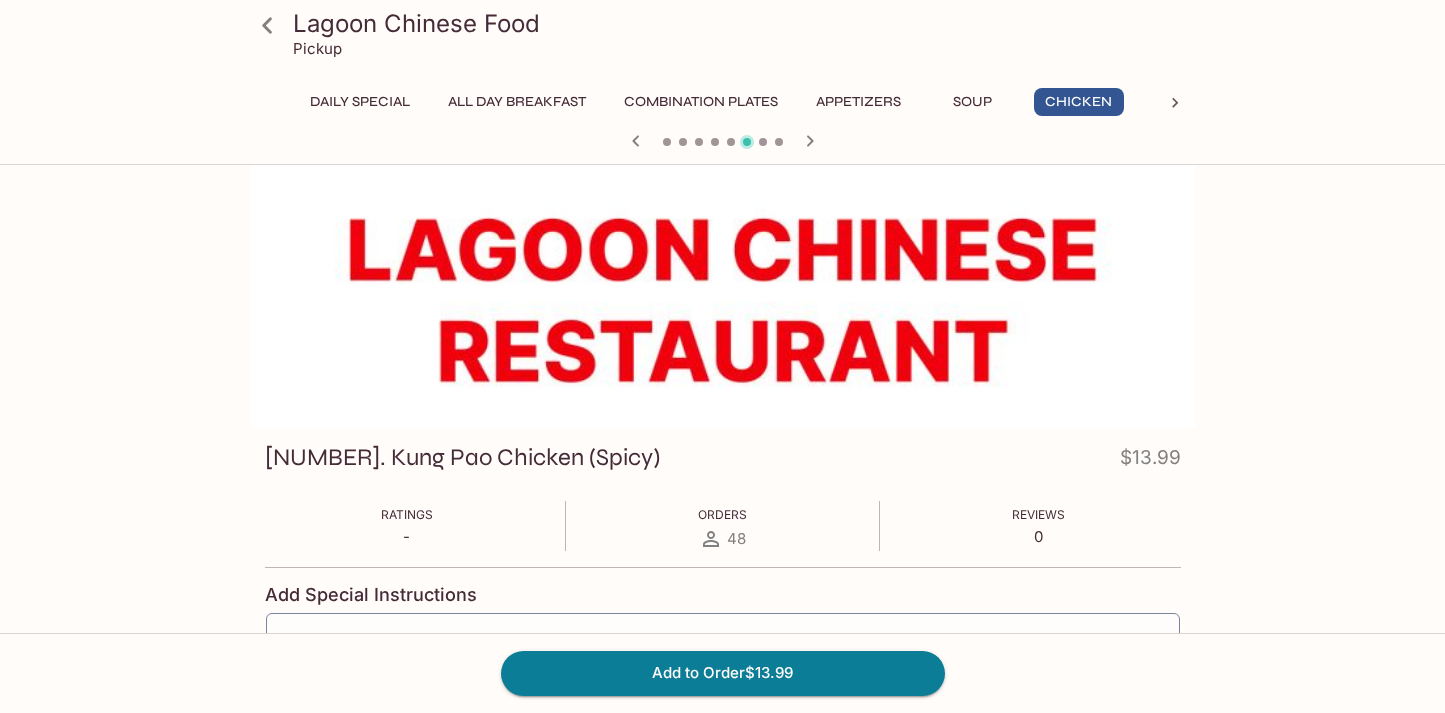 scroll, scrollTop: 12, scrollLeft: 1, axis: both 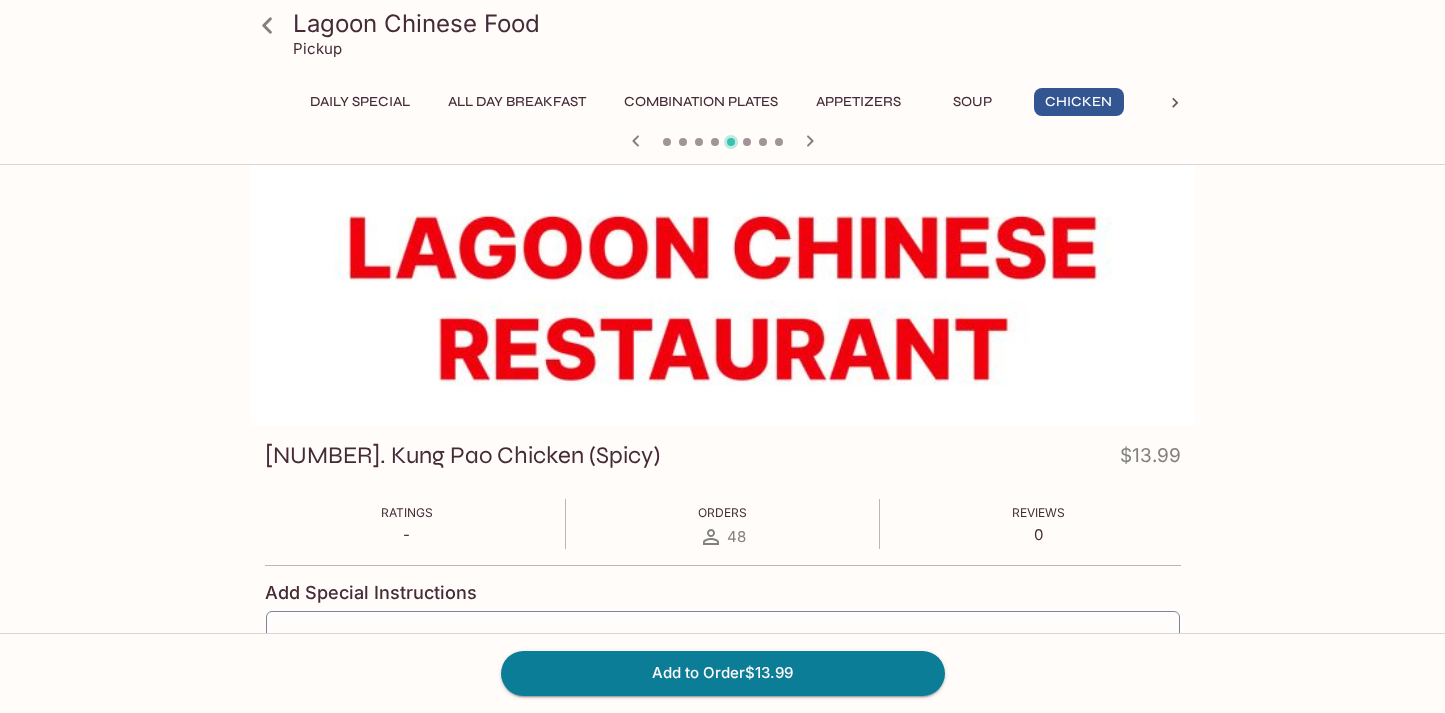 click 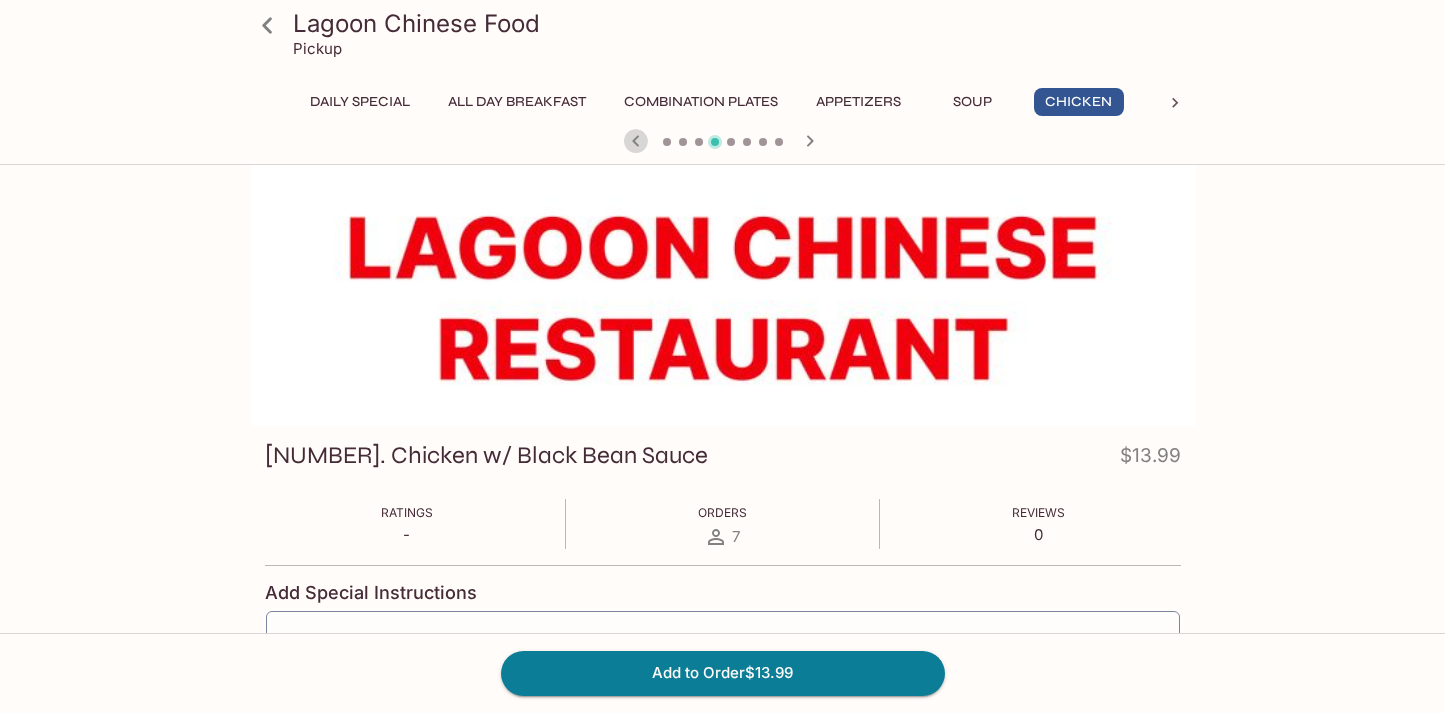 click 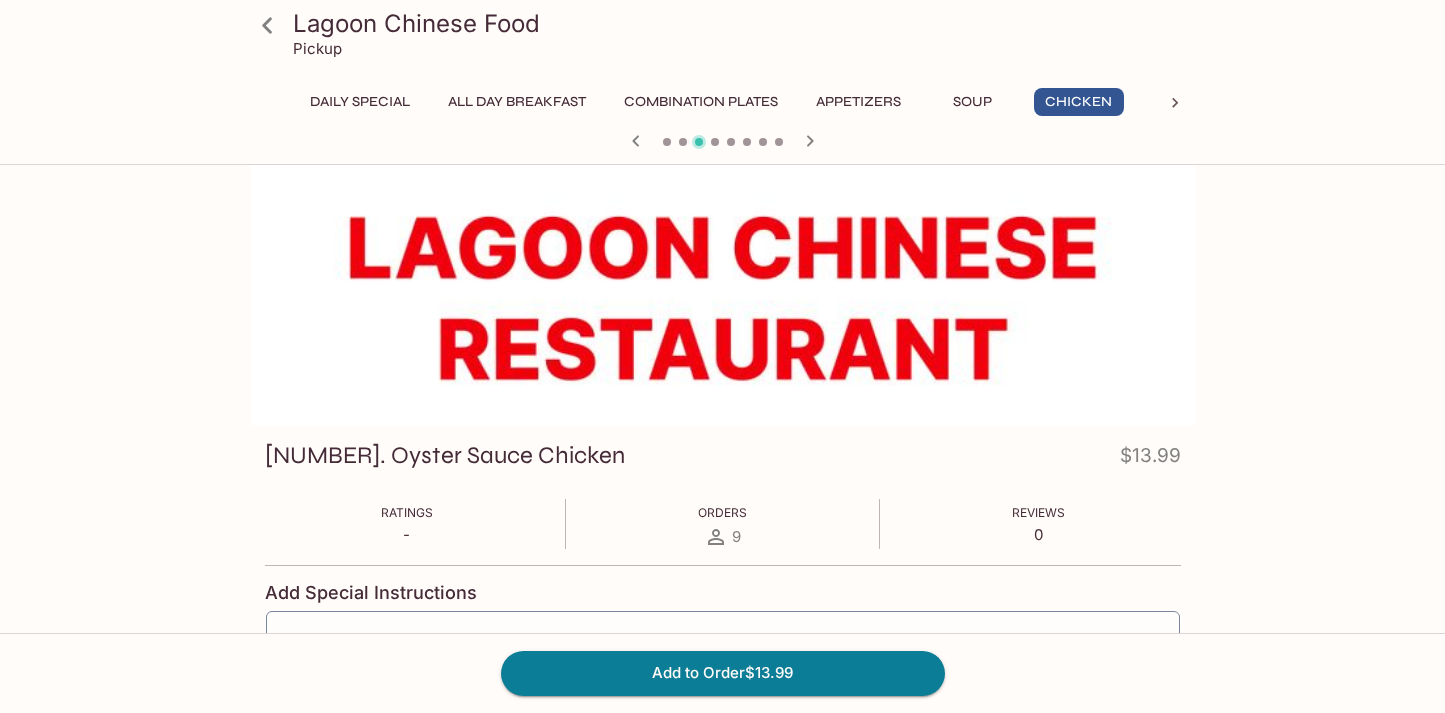 scroll, scrollTop: 14, scrollLeft: 1, axis: both 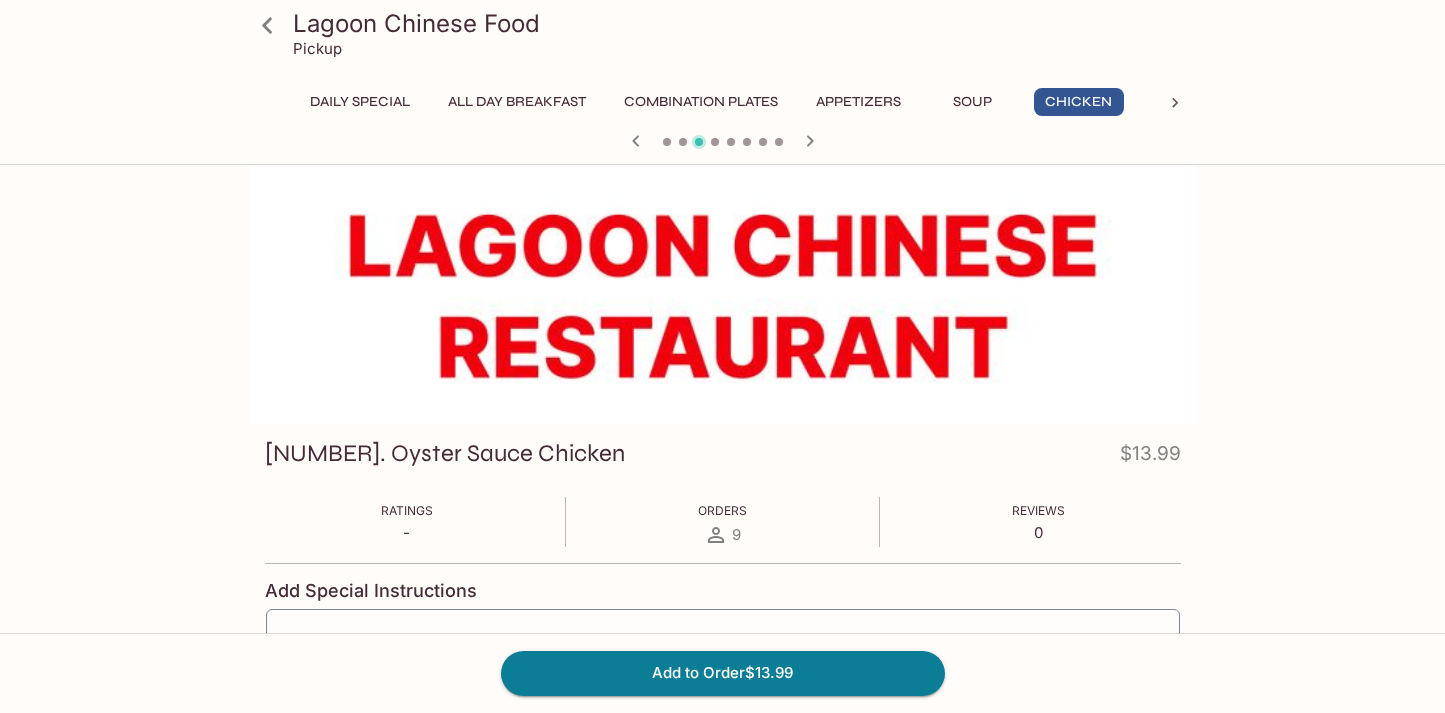 click 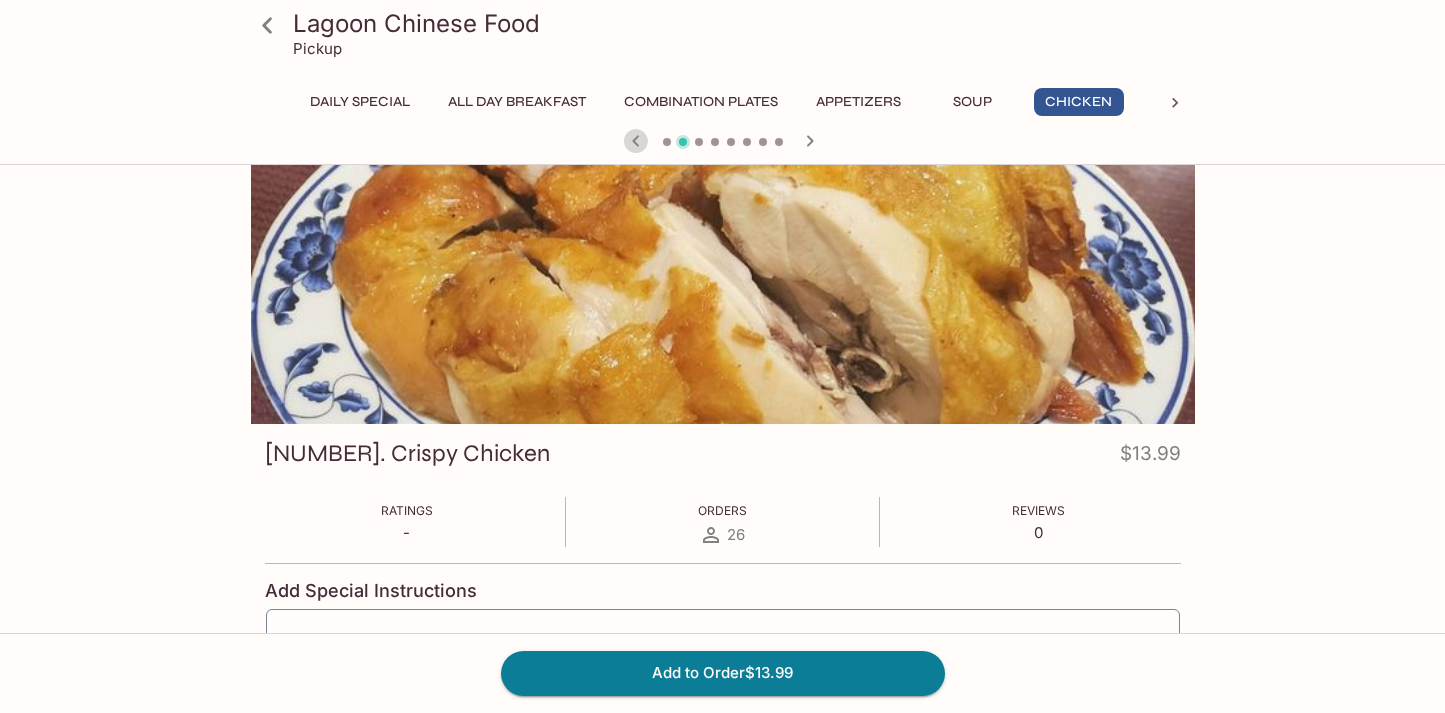 click 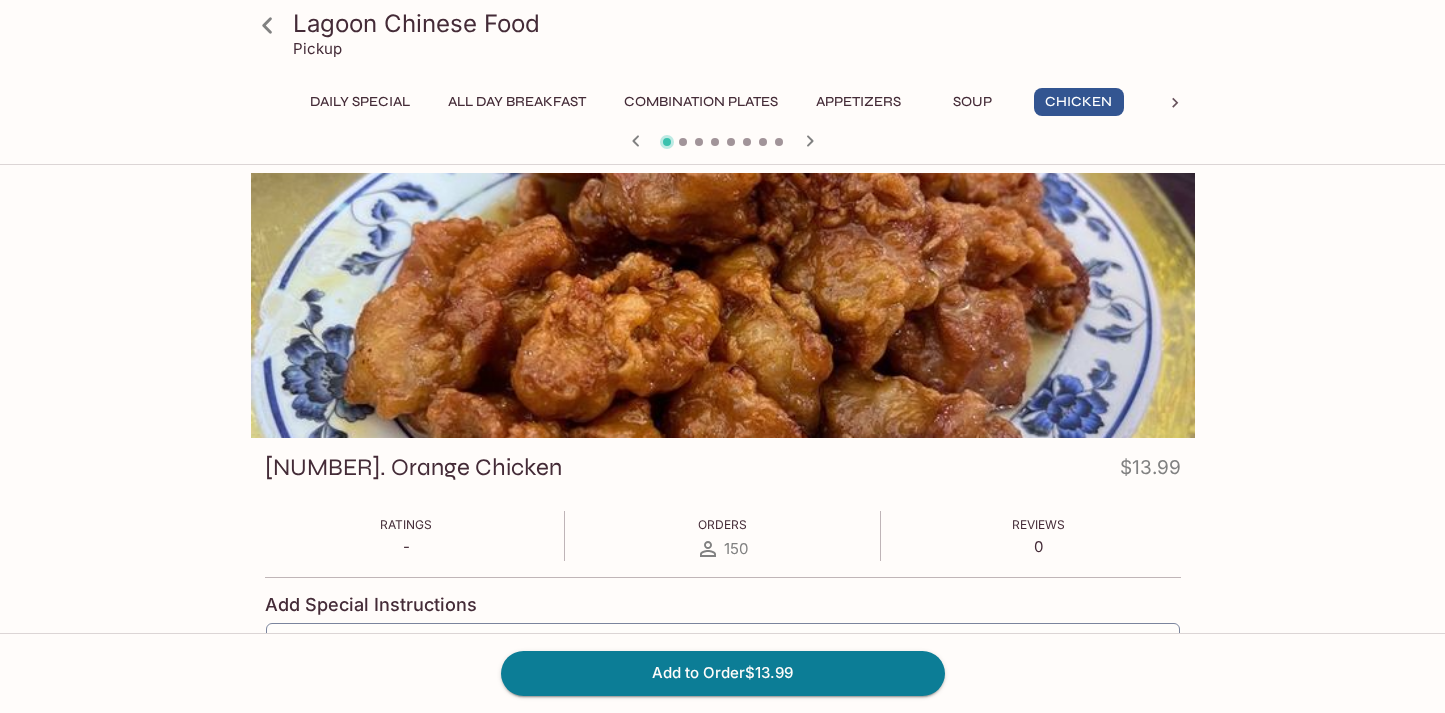 scroll, scrollTop: 0, scrollLeft: 0, axis: both 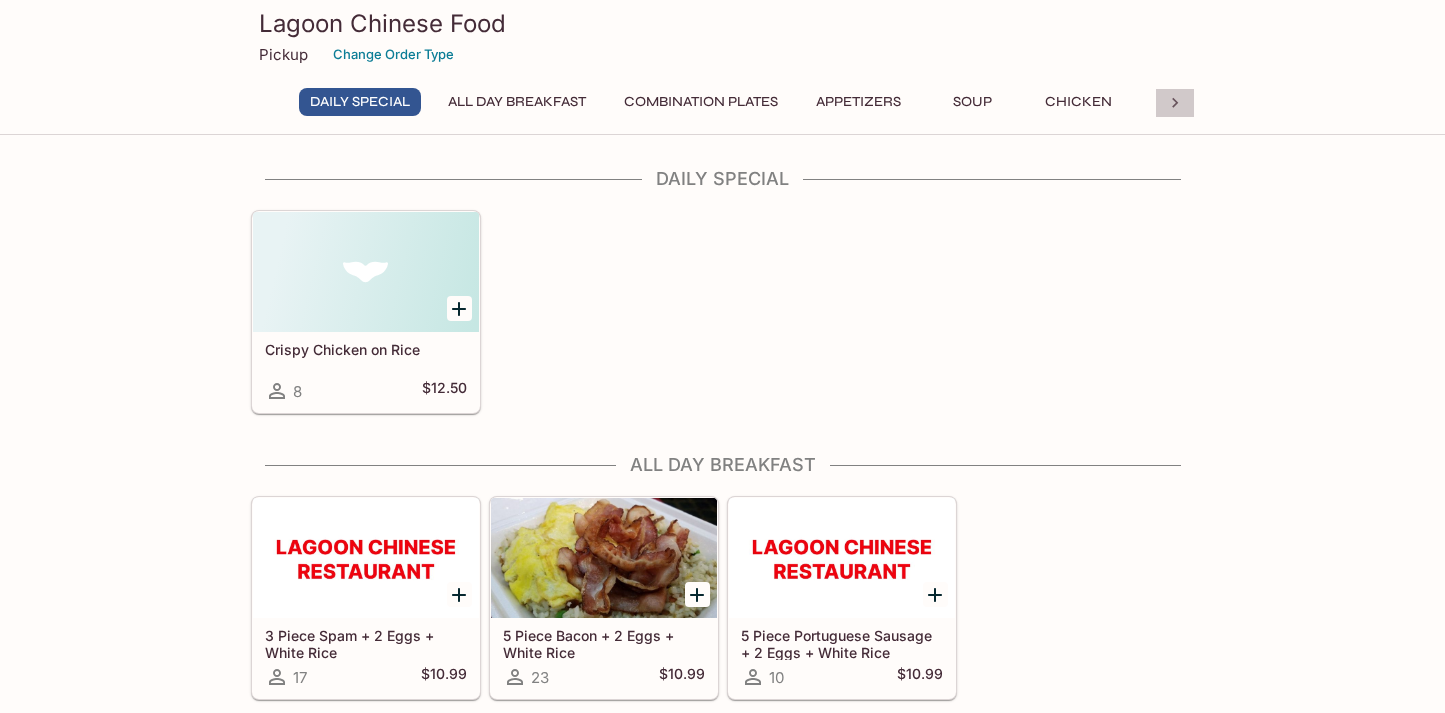 click 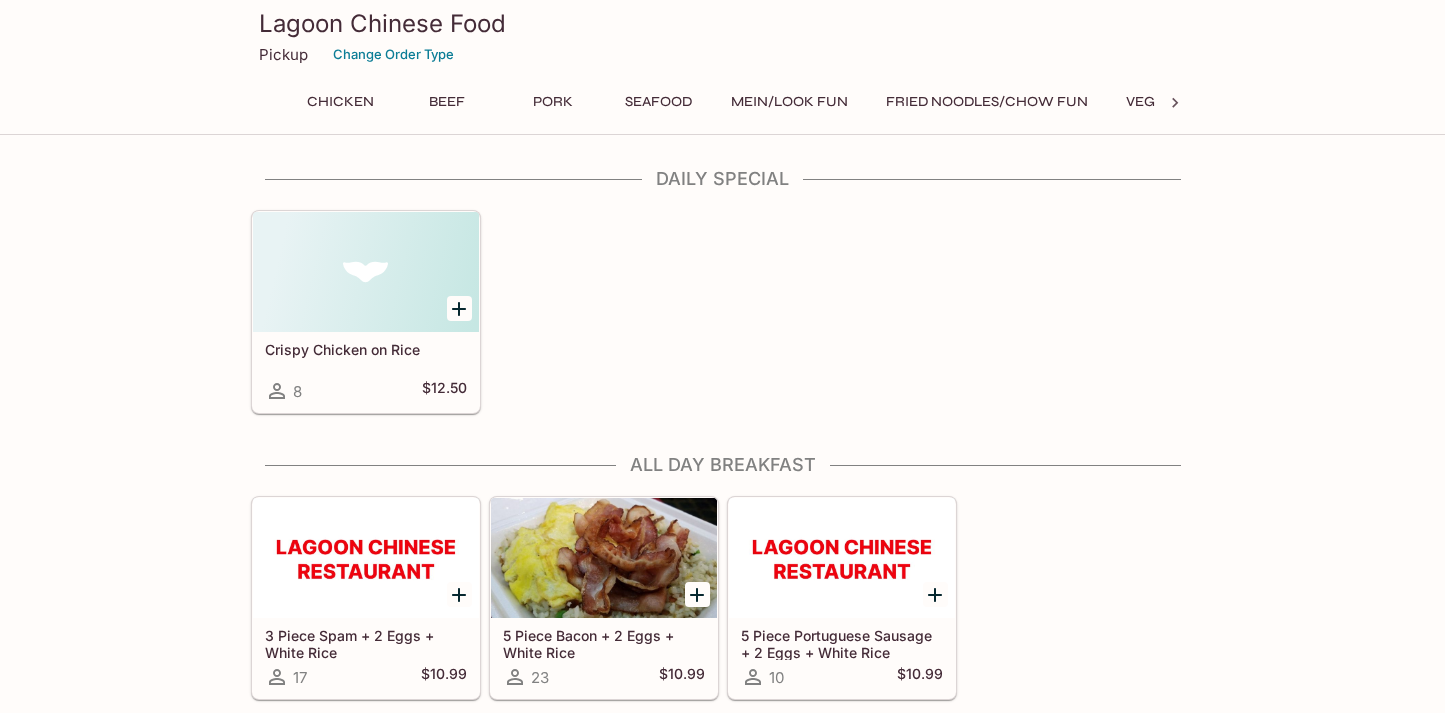 scroll, scrollTop: 0, scrollLeft: 831, axis: horizontal 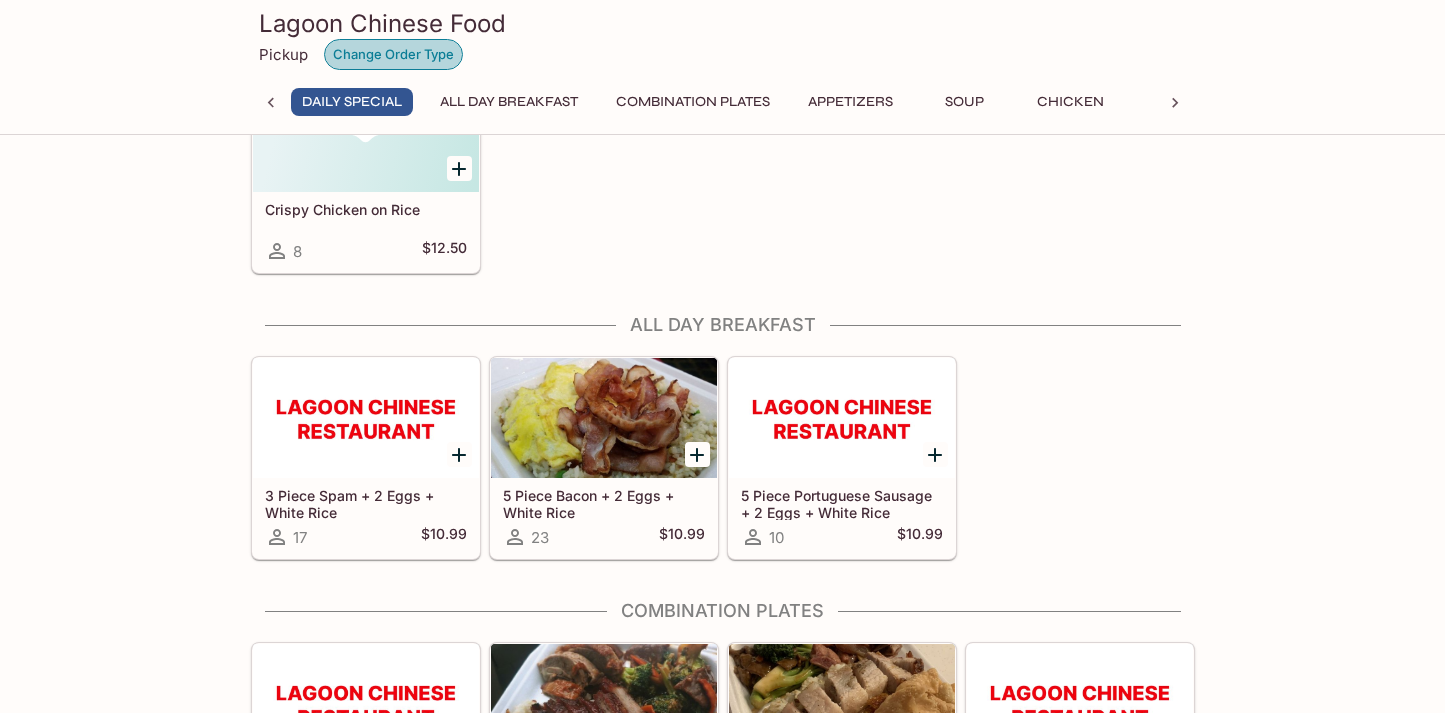 click on "Change Order Type" at bounding box center [393, 54] 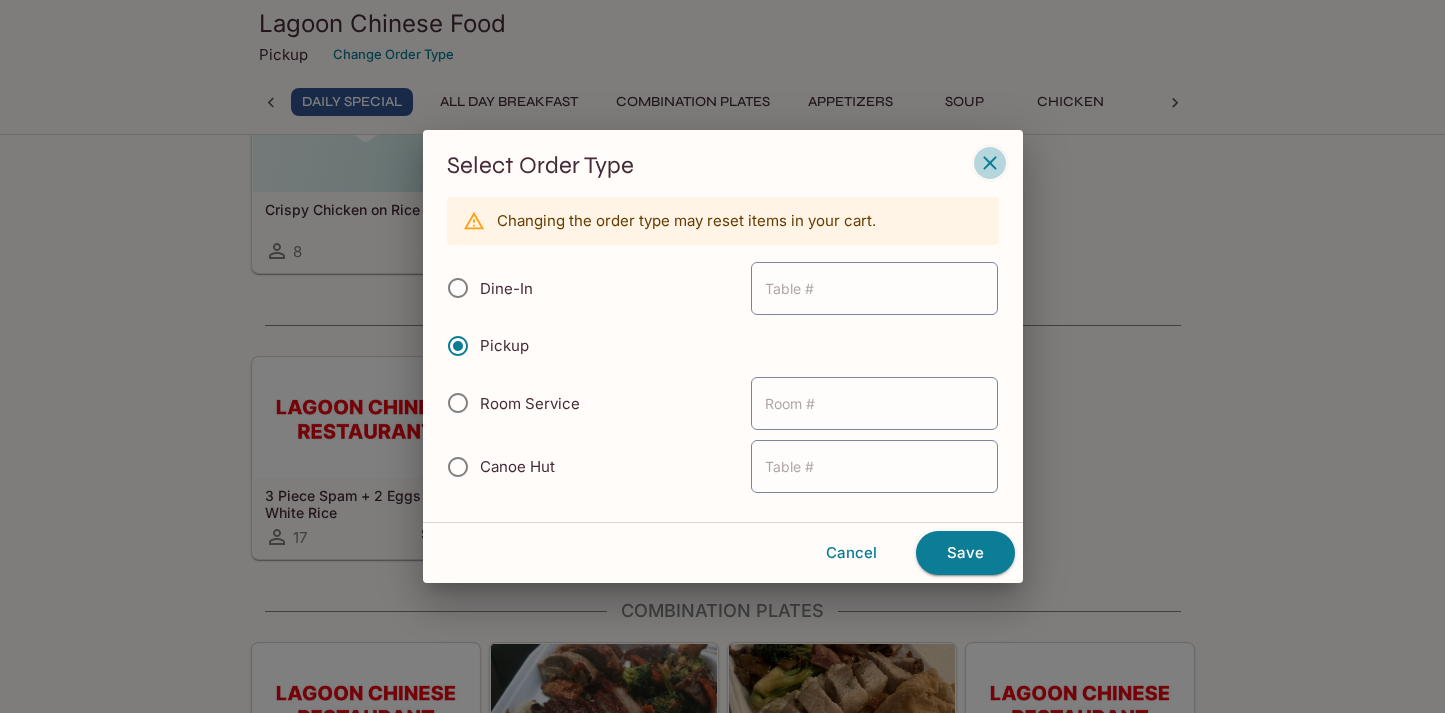 click 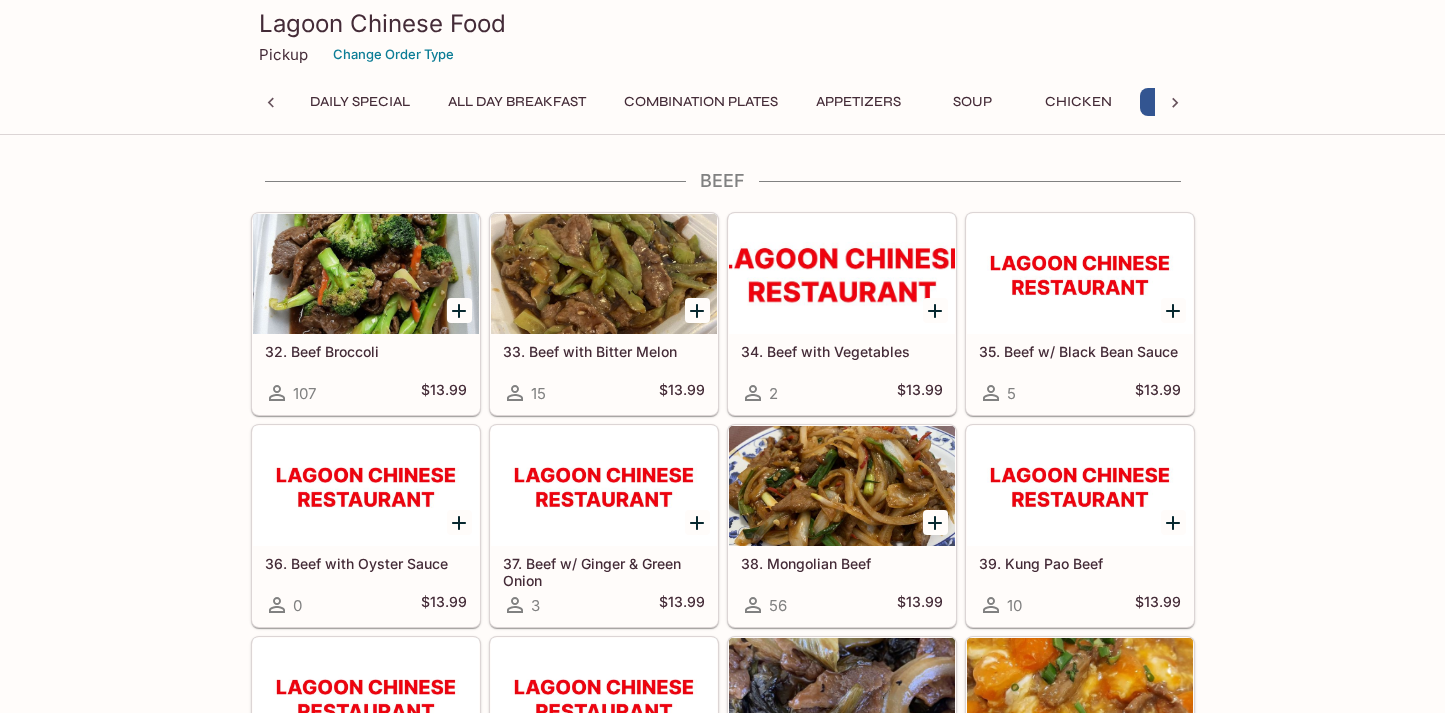 scroll, scrollTop: 3035, scrollLeft: 0, axis: vertical 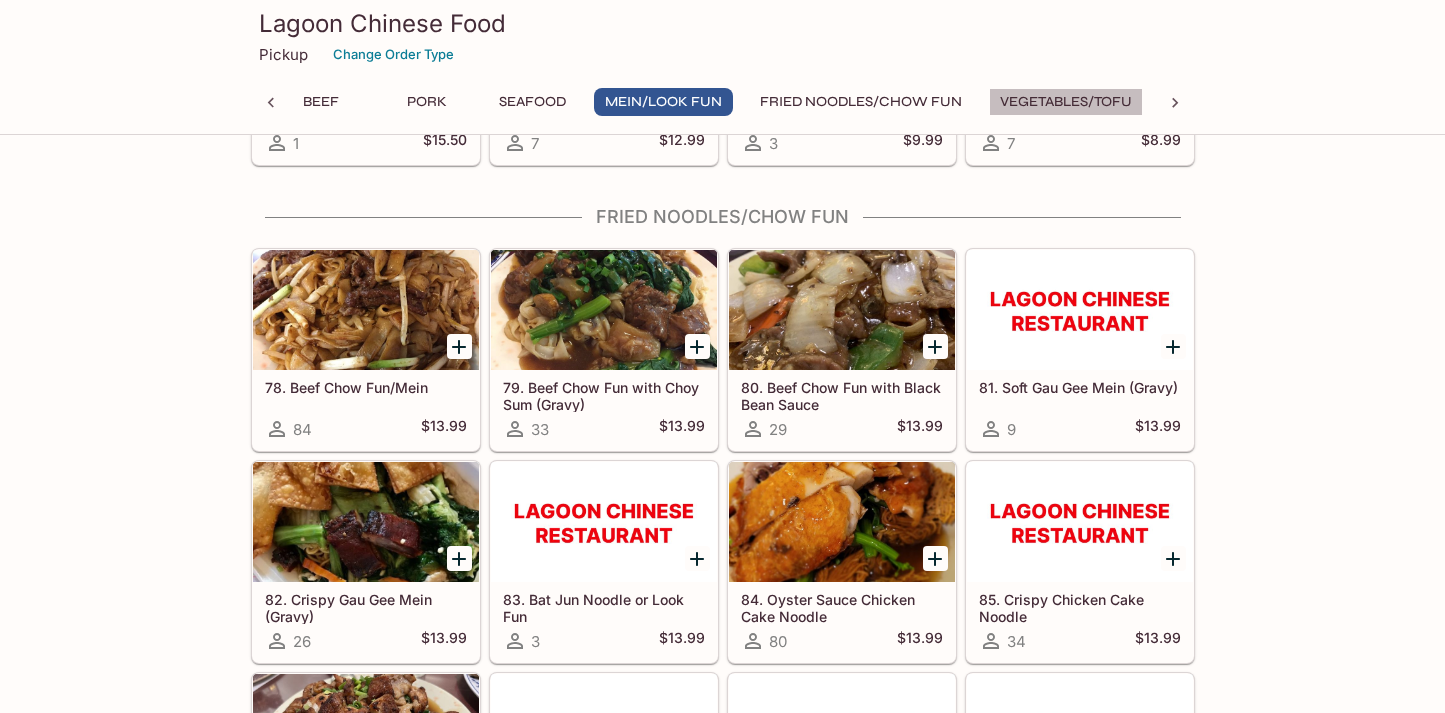 click on "Vegetables/Tofu" at bounding box center [1066, 102] 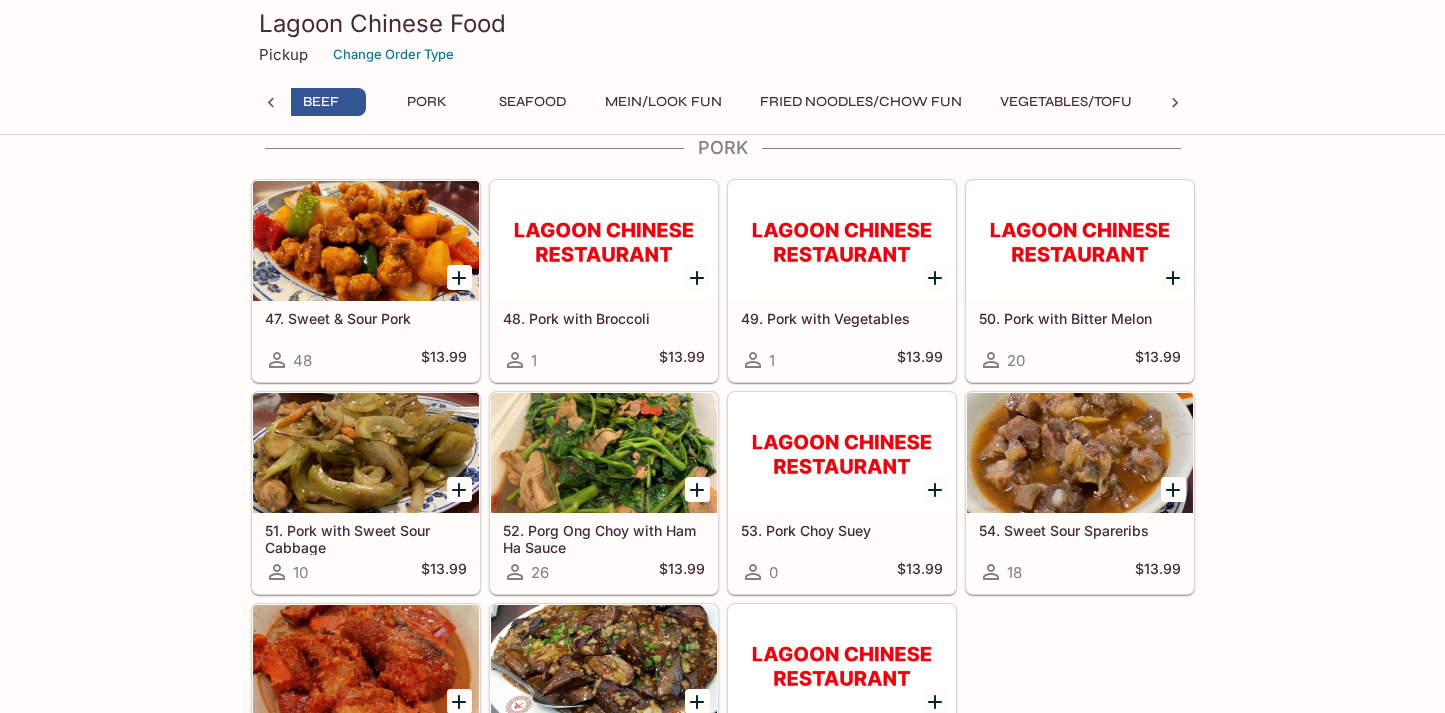 scroll, scrollTop: 3896, scrollLeft: 0, axis: vertical 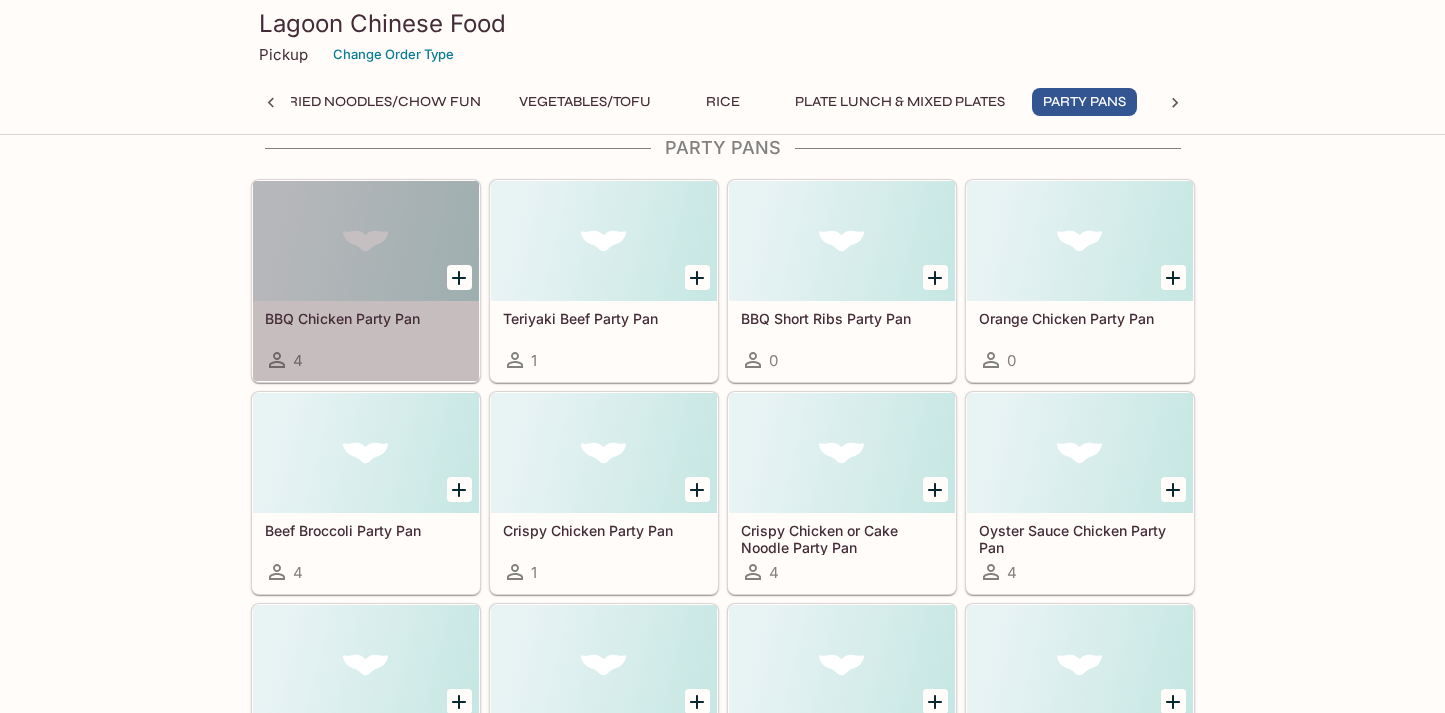 click on "BBQ Chicken Party Pan" at bounding box center [366, 318] 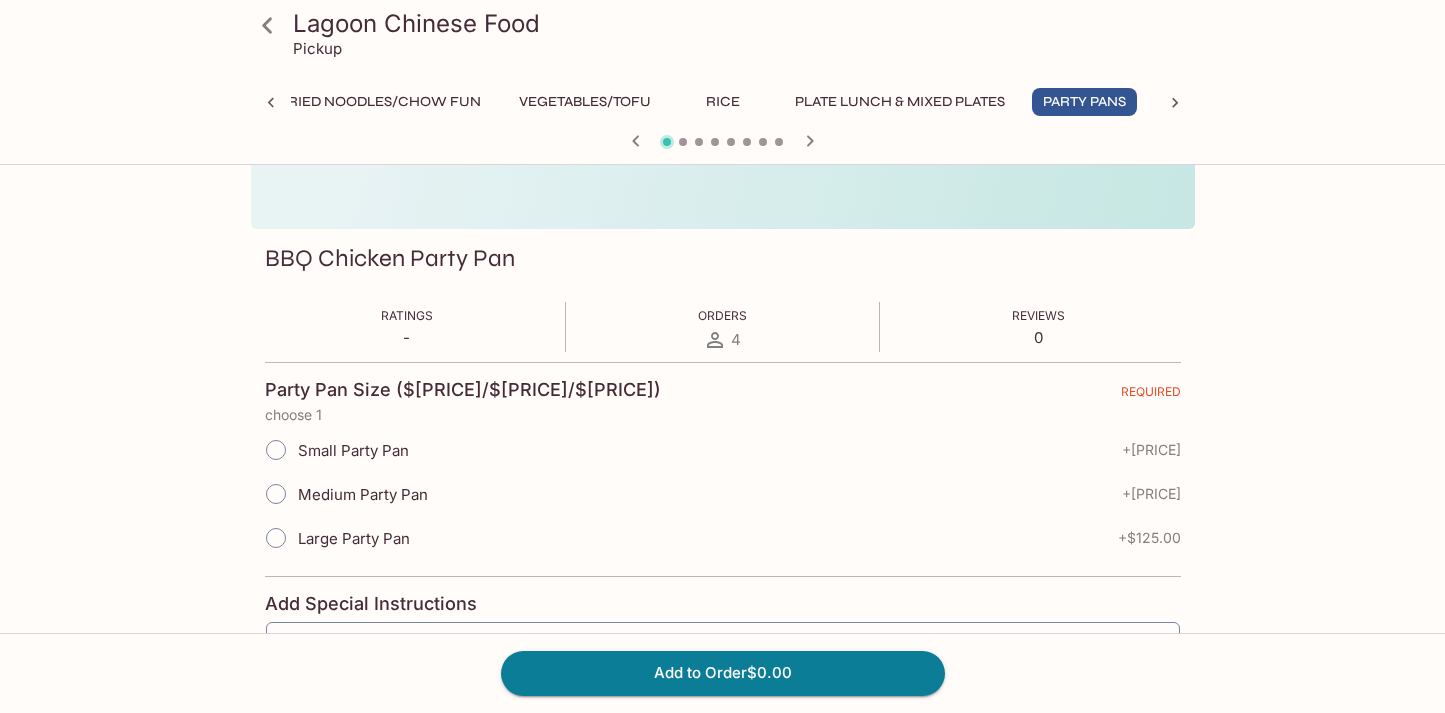 scroll, scrollTop: 208, scrollLeft: 0, axis: vertical 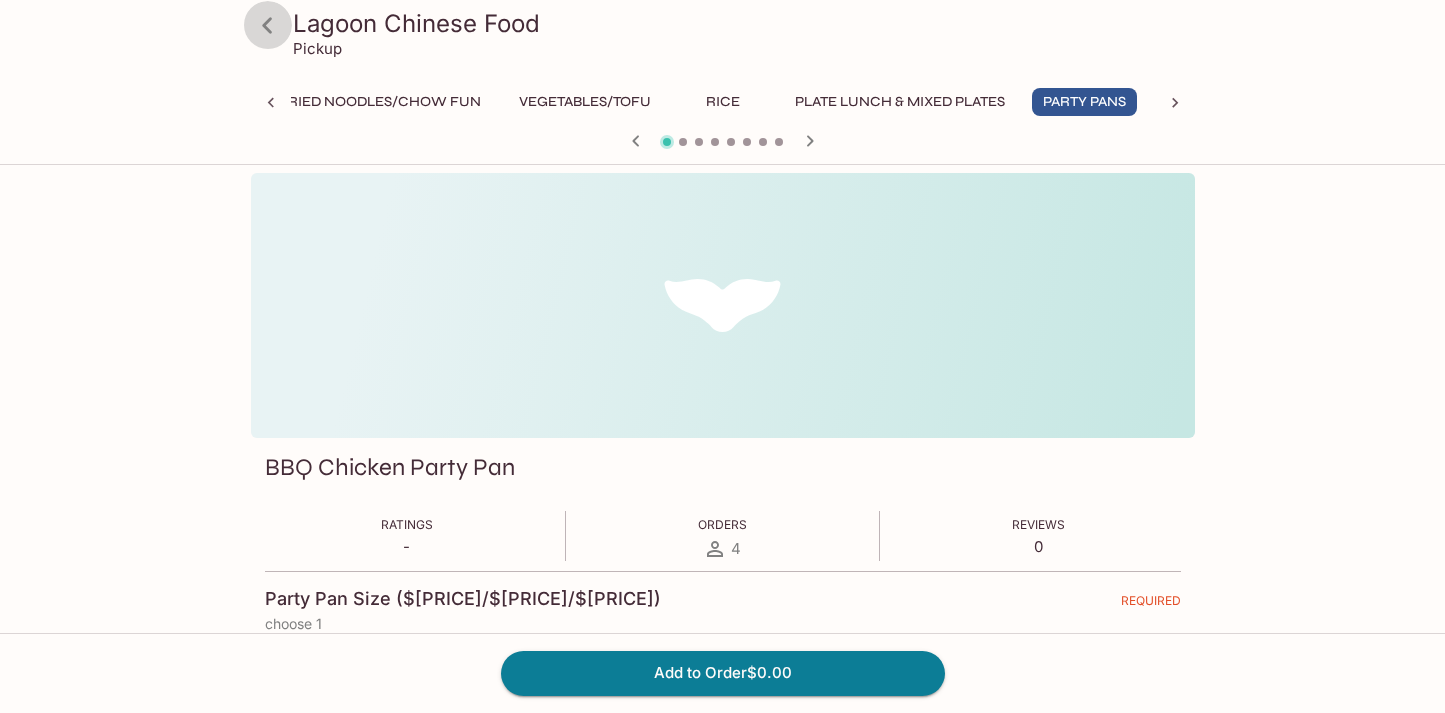 click 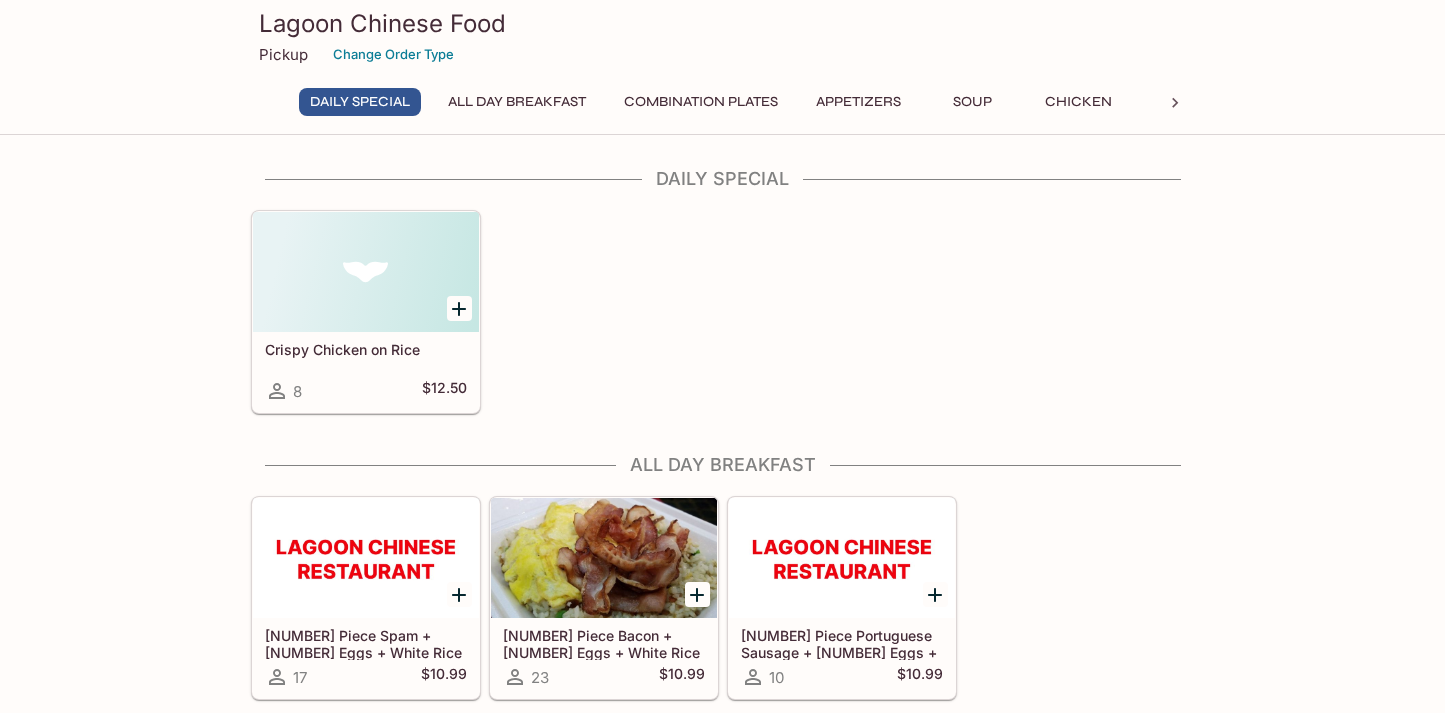 scroll, scrollTop: 0, scrollLeft: 0, axis: both 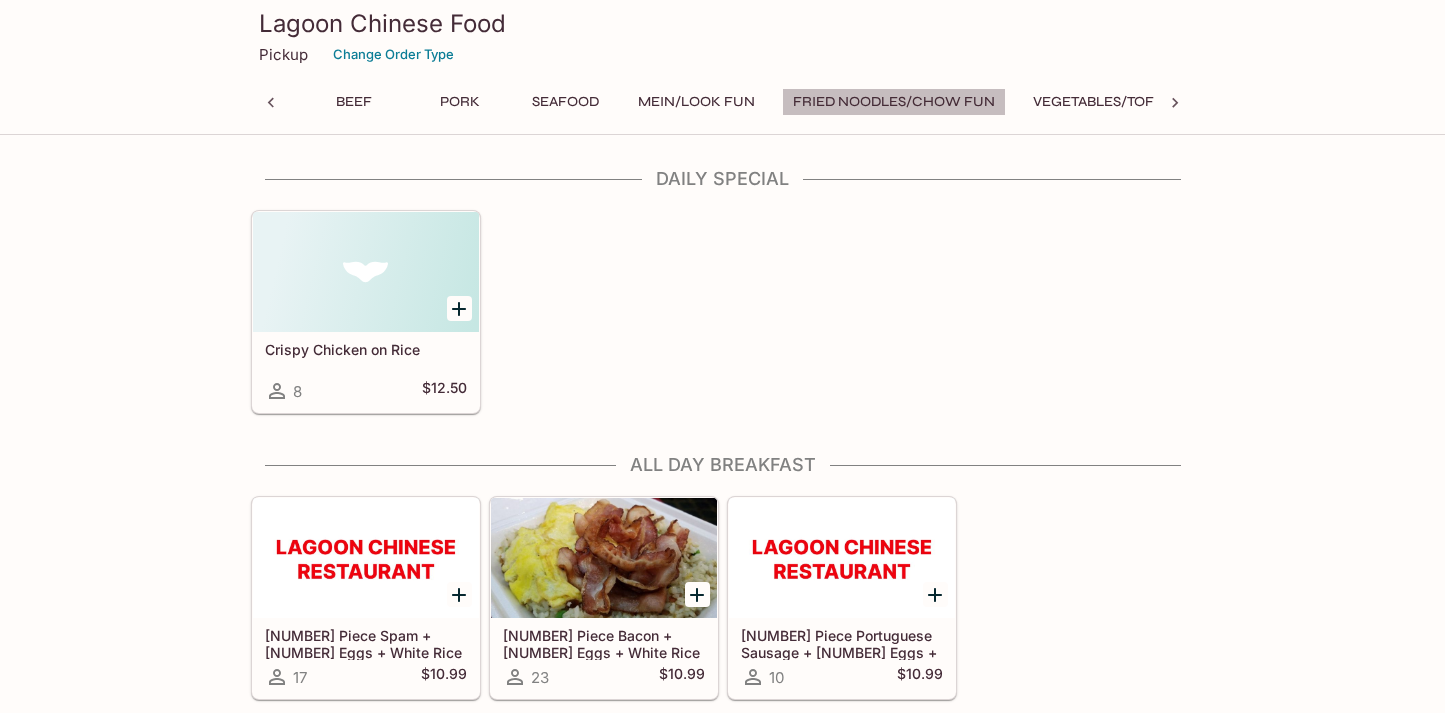 click on "Fried Noodles/Chow Fun" at bounding box center [894, 102] 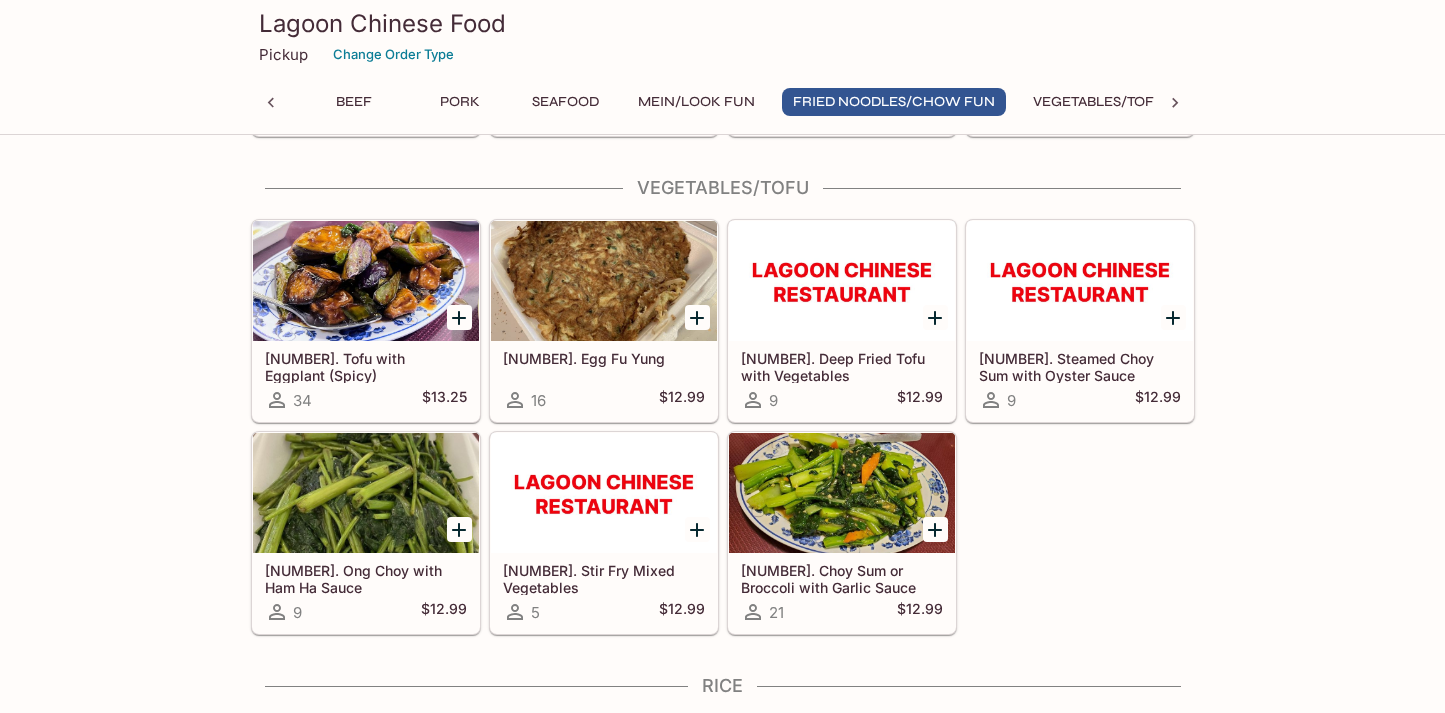 scroll, scrollTop: 6811, scrollLeft: 0, axis: vertical 